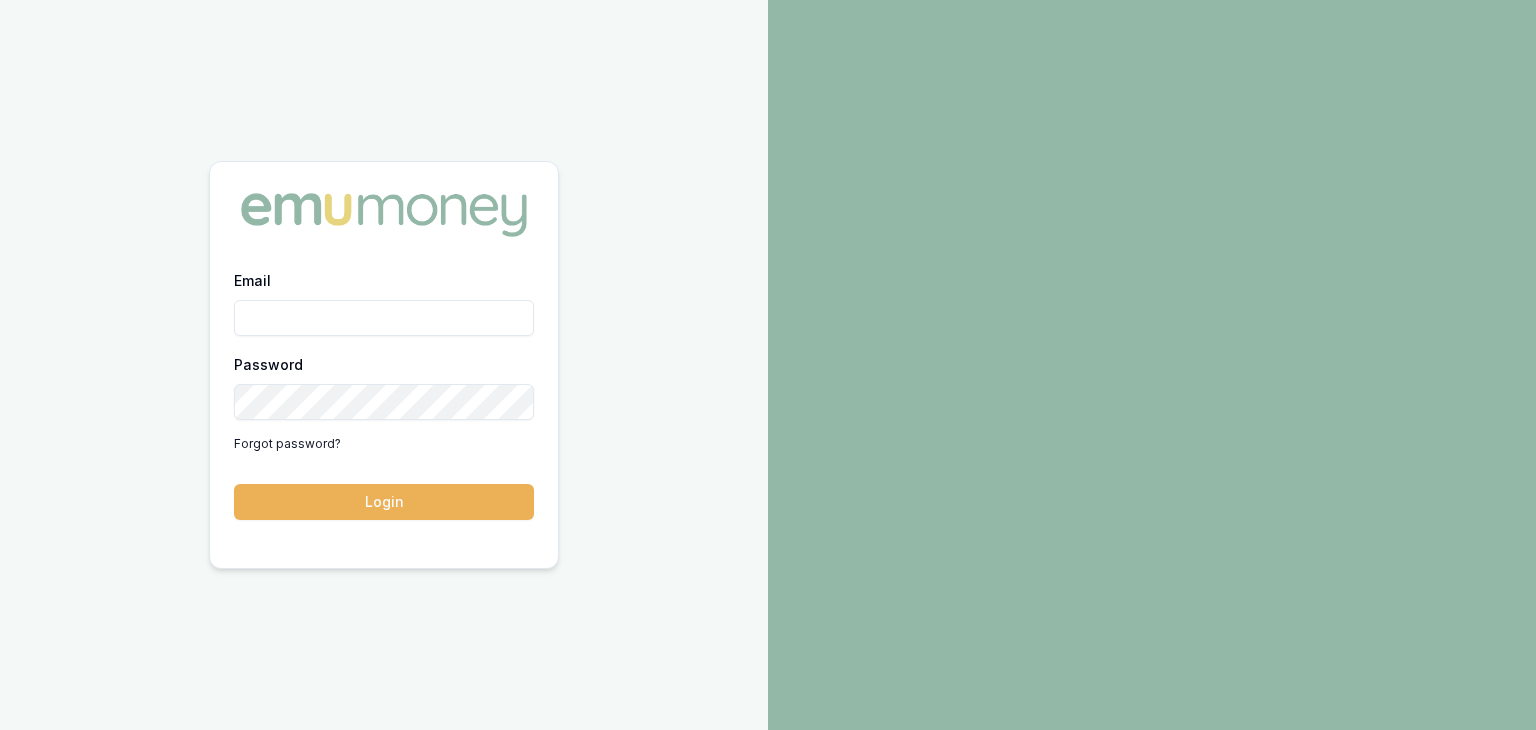 scroll, scrollTop: 0, scrollLeft: 0, axis: both 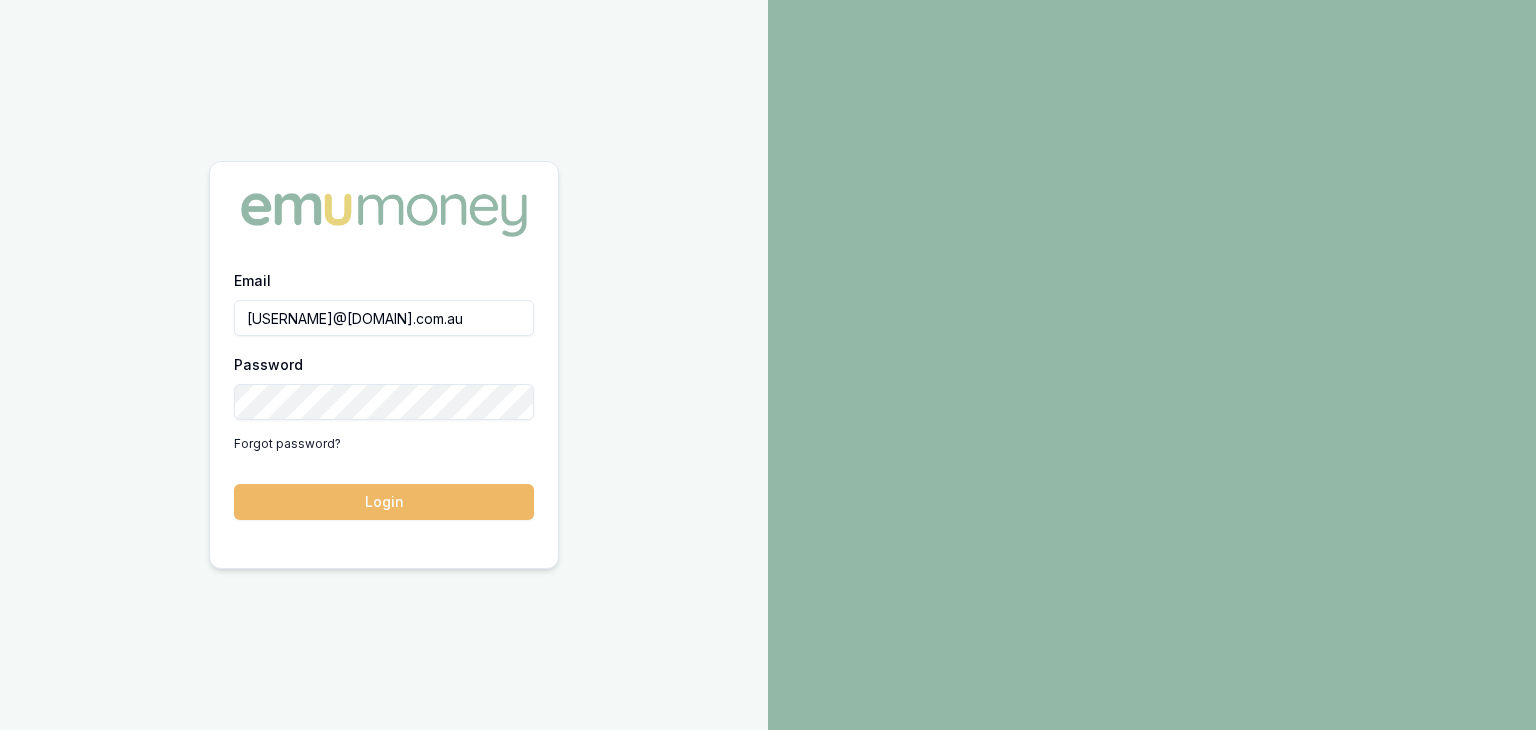 click on "Login" at bounding box center [384, 502] 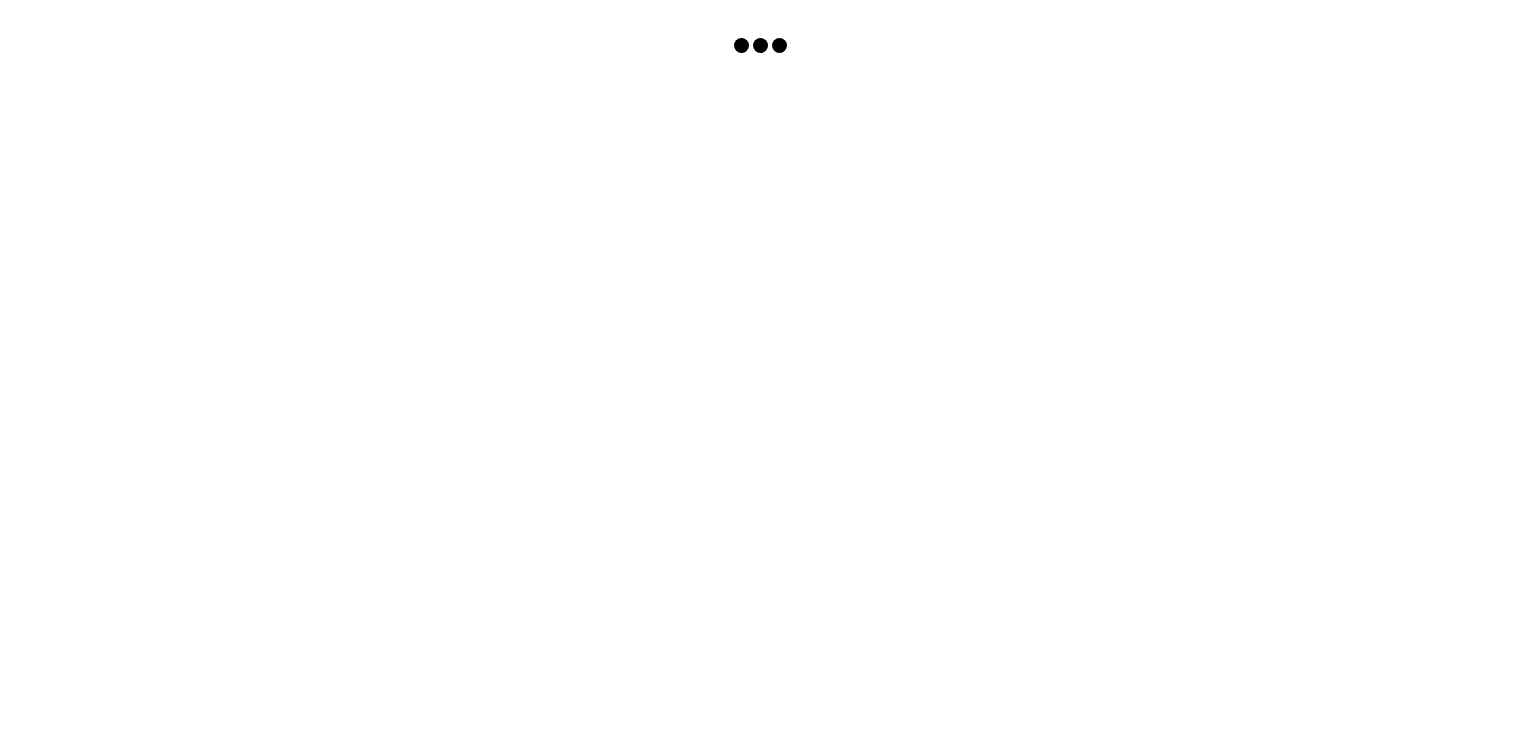 scroll, scrollTop: 0, scrollLeft: 0, axis: both 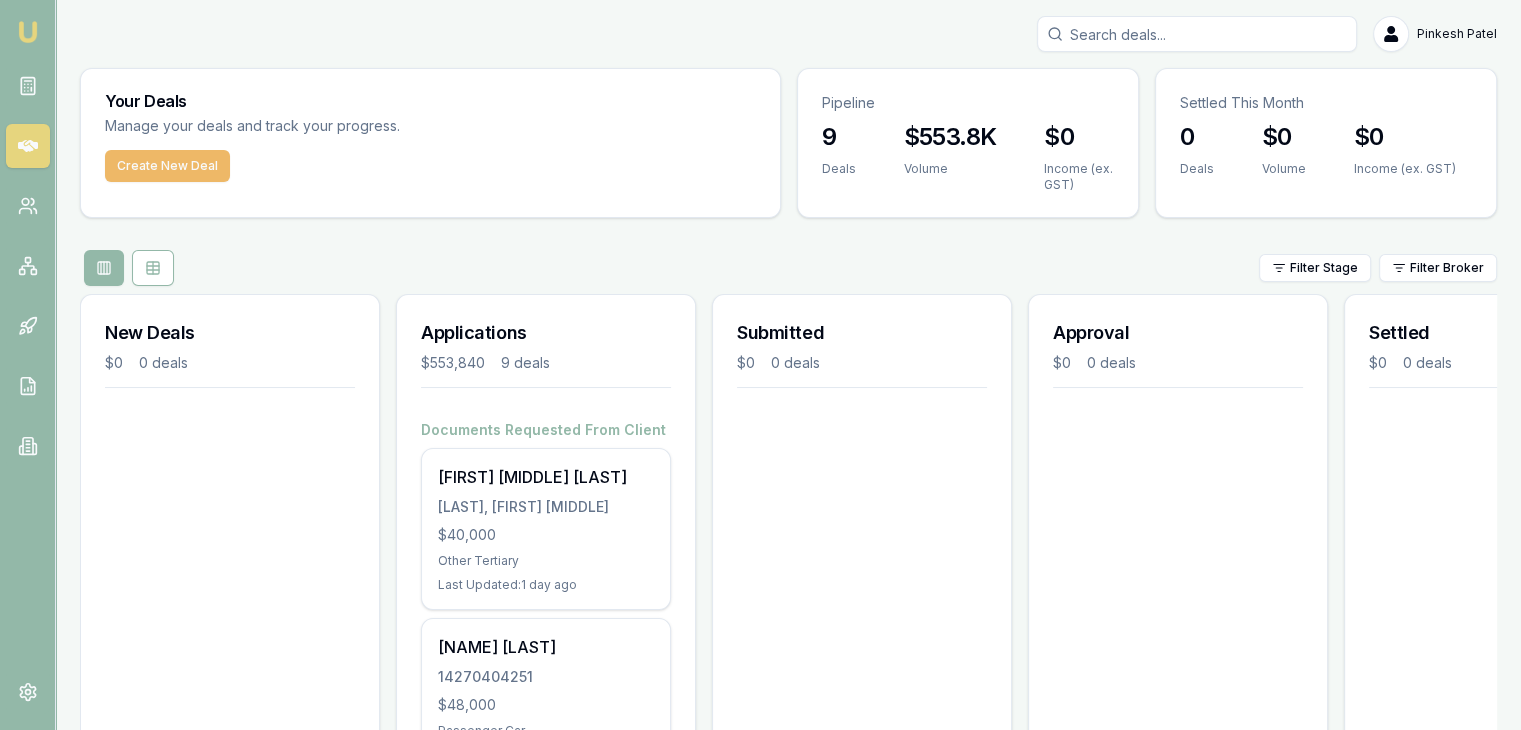 click on "Create New Deal" at bounding box center [167, 166] 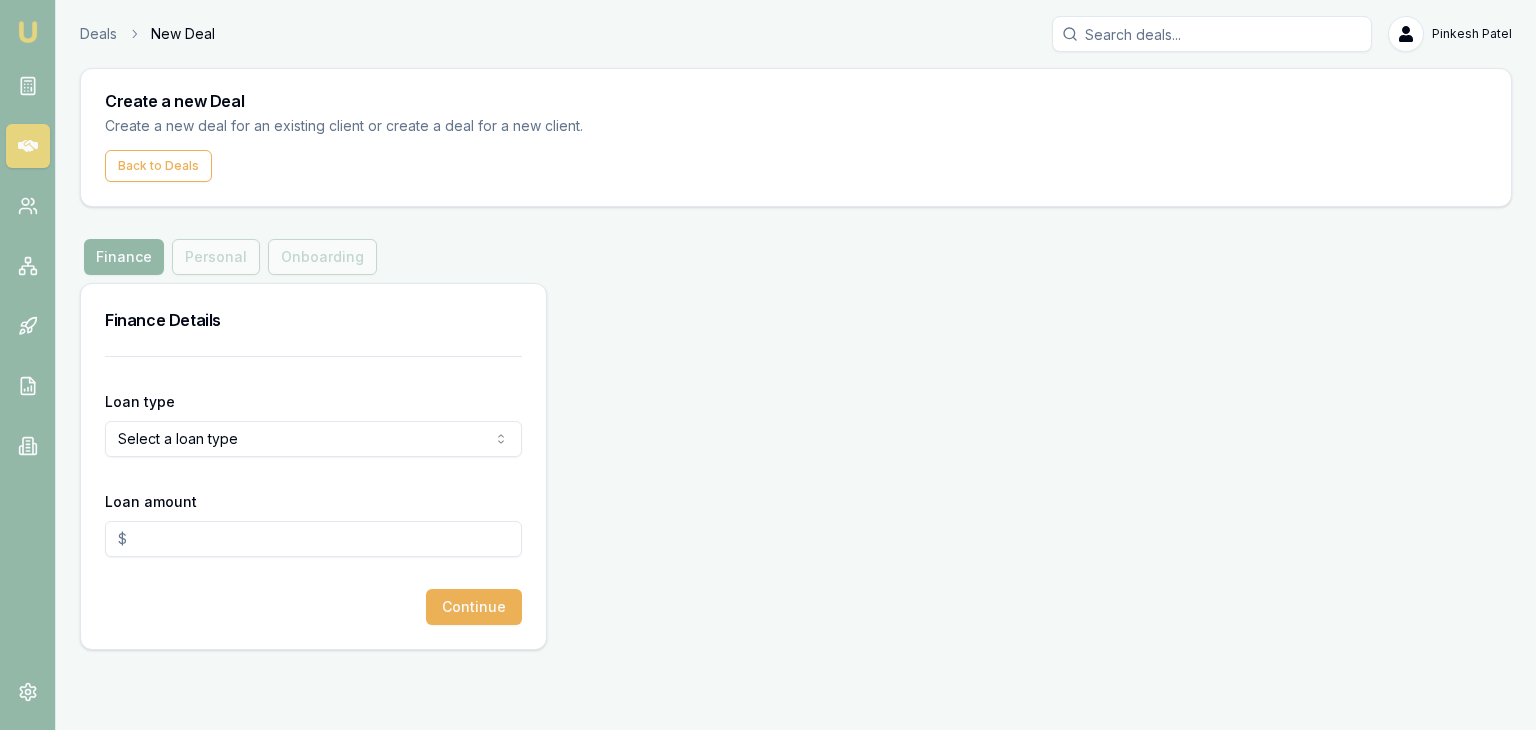 click on "Emu Broker Deals New Deal [NAME] Toggle Menu Create a new Deal Create a new deal for an existing client or create a deal for a new client. Back to Deals Finance   Finance Personal Onboarding Finance Details Loan type  Select a loan type Consumer Loan Consumer Asset Commercial Loan Commercial Asset Loan amount Continue" at bounding box center [768, 365] 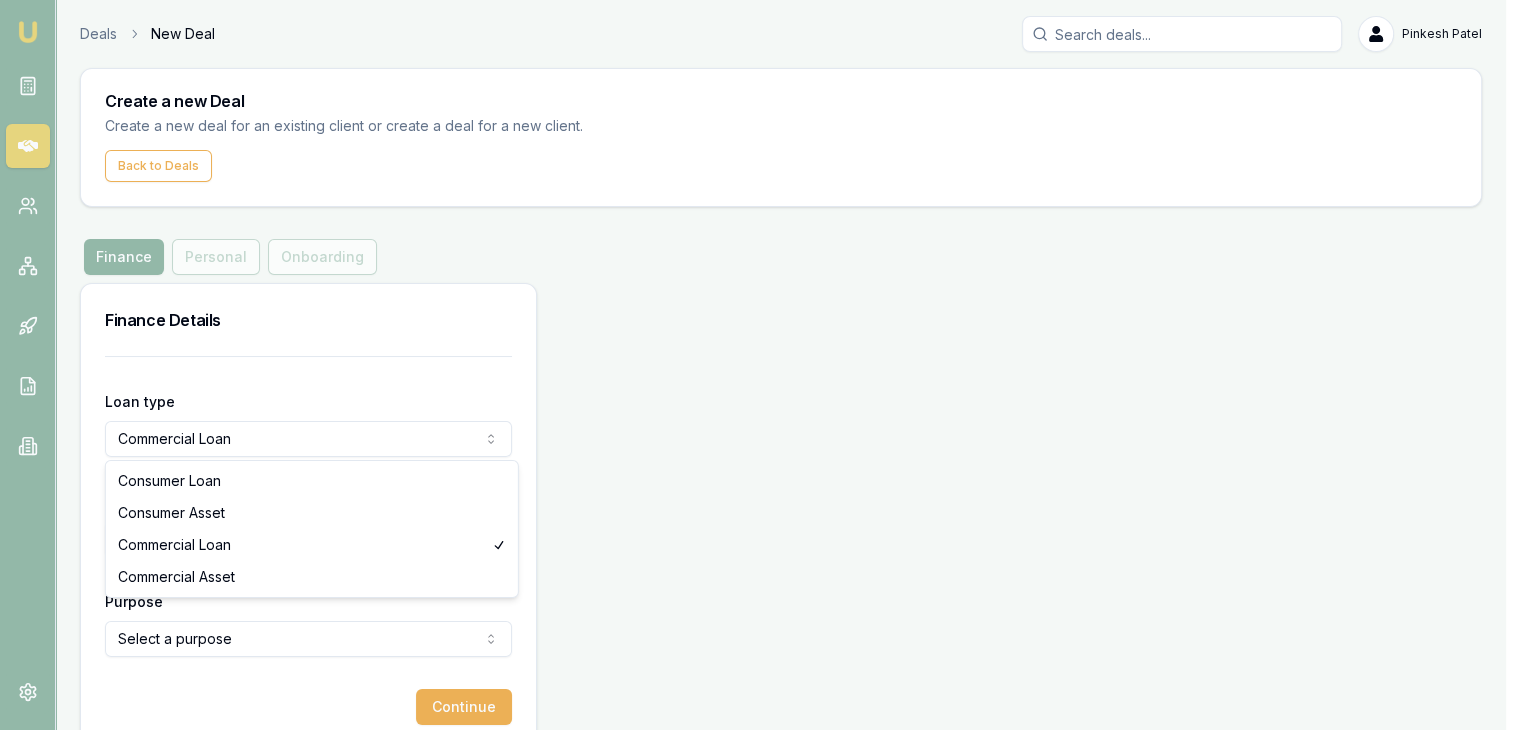 click on "Emu Broker Deals New Deal Pinkesh Patel Toggle Menu Create a new Deal Create a new deal for an existing client or create a deal for a new client. Back to Deals Finance   Finance Personal Onboarding Finance Details Loan type  Commercial Loan Consumer Loan Consumer Asset Commercial Loan Commercial Asset Loan amount Purpose Select a purpose Investing In Growth Working Capital Buying Or Hiring Equipment Purchasing Inventory Purchasing Real Estate Paying Off Tax Debt Paying Off Non Tax Debt Debt Consolidation Other Continue
Consumer Loan Consumer Asset Commercial Loan Commercial Asset" at bounding box center [760, 365] 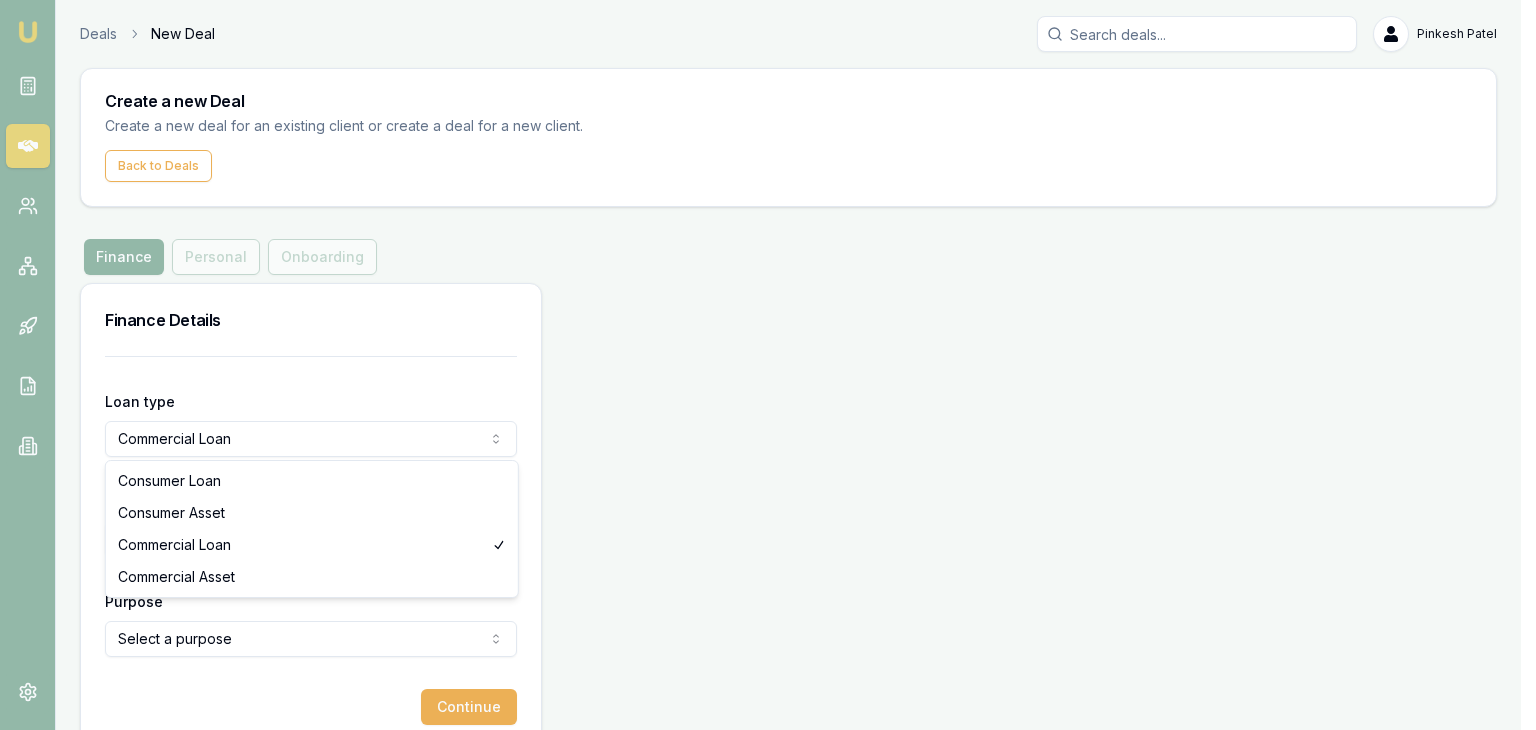 select on "COMMERCIAL_ASSET" 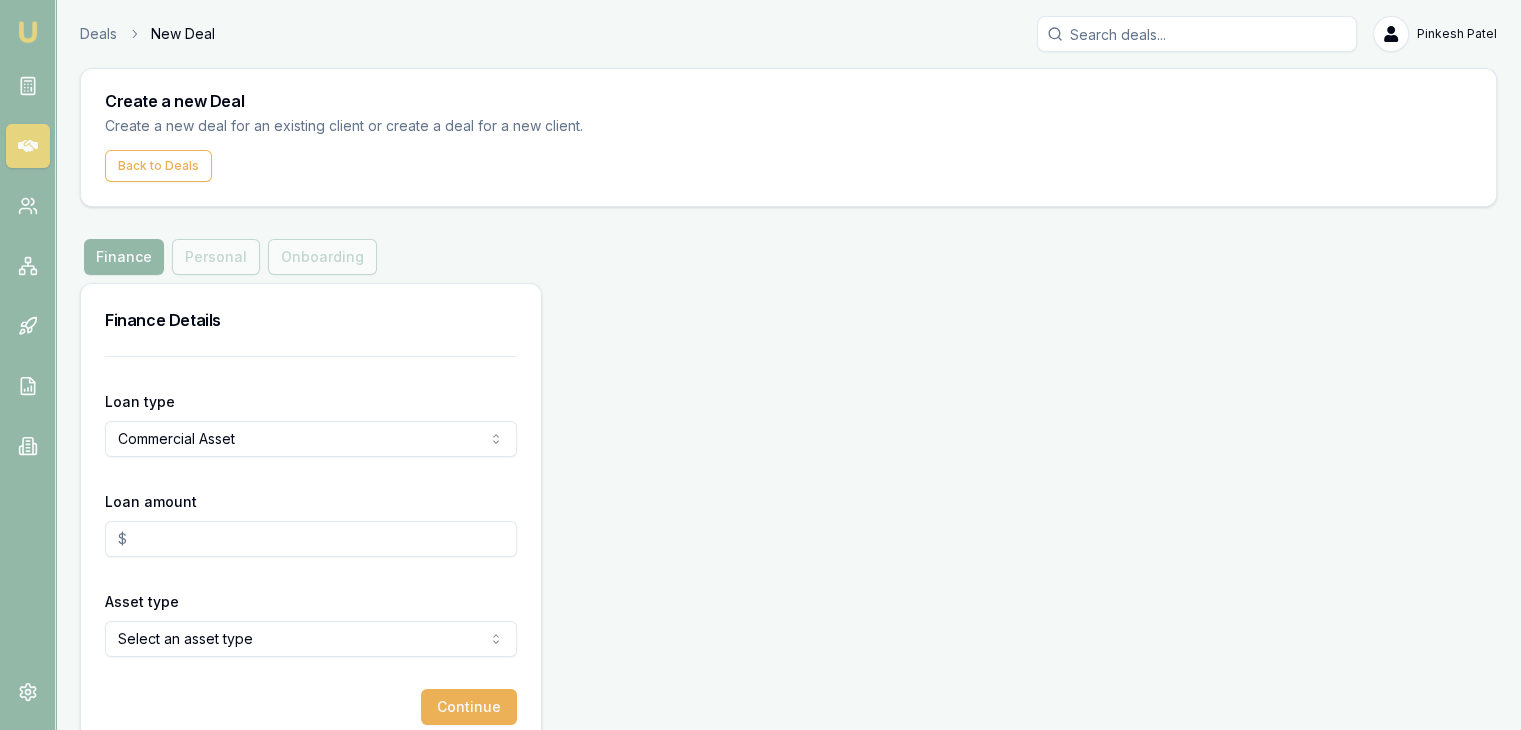 click on "Loan amount" at bounding box center [311, 539] 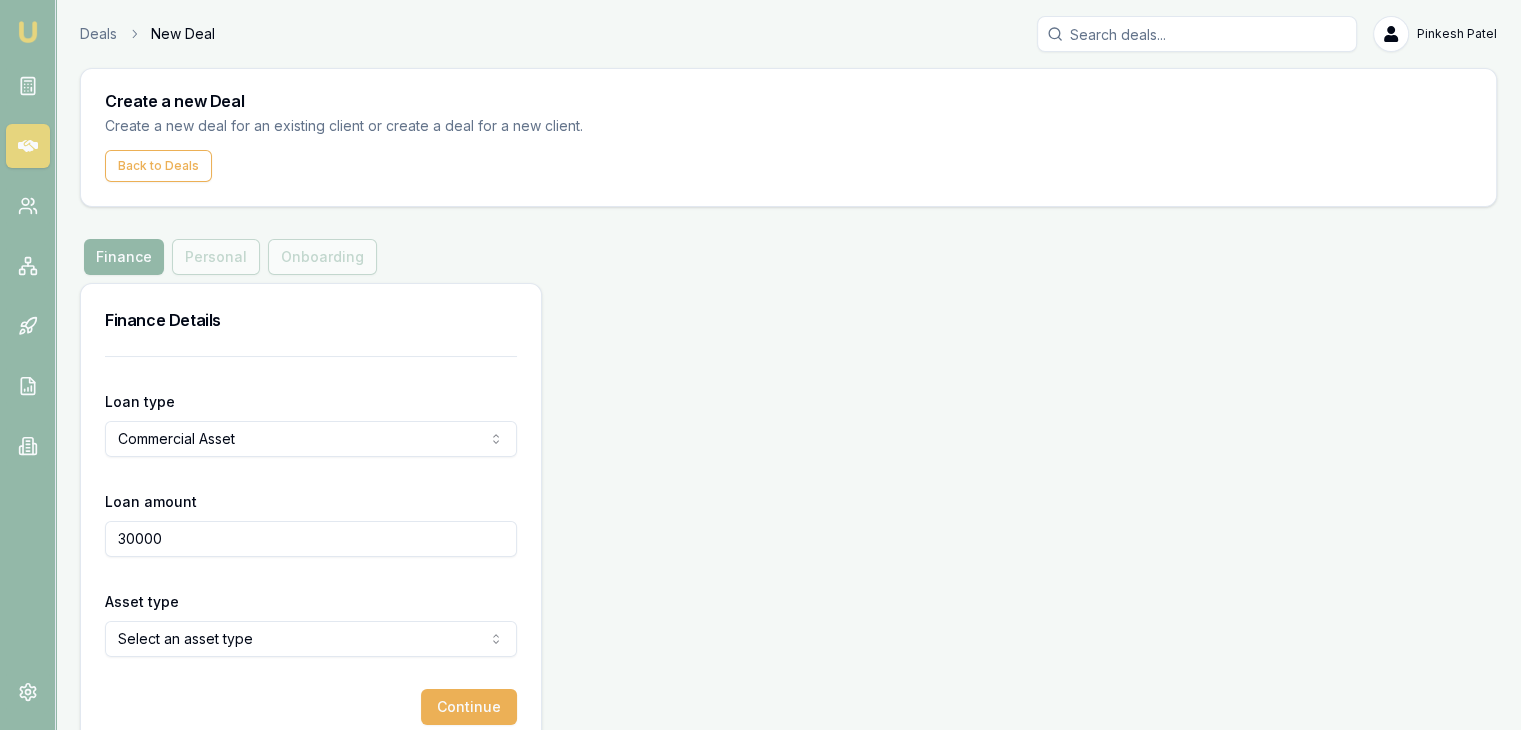 scroll, scrollTop: 35, scrollLeft: 0, axis: vertical 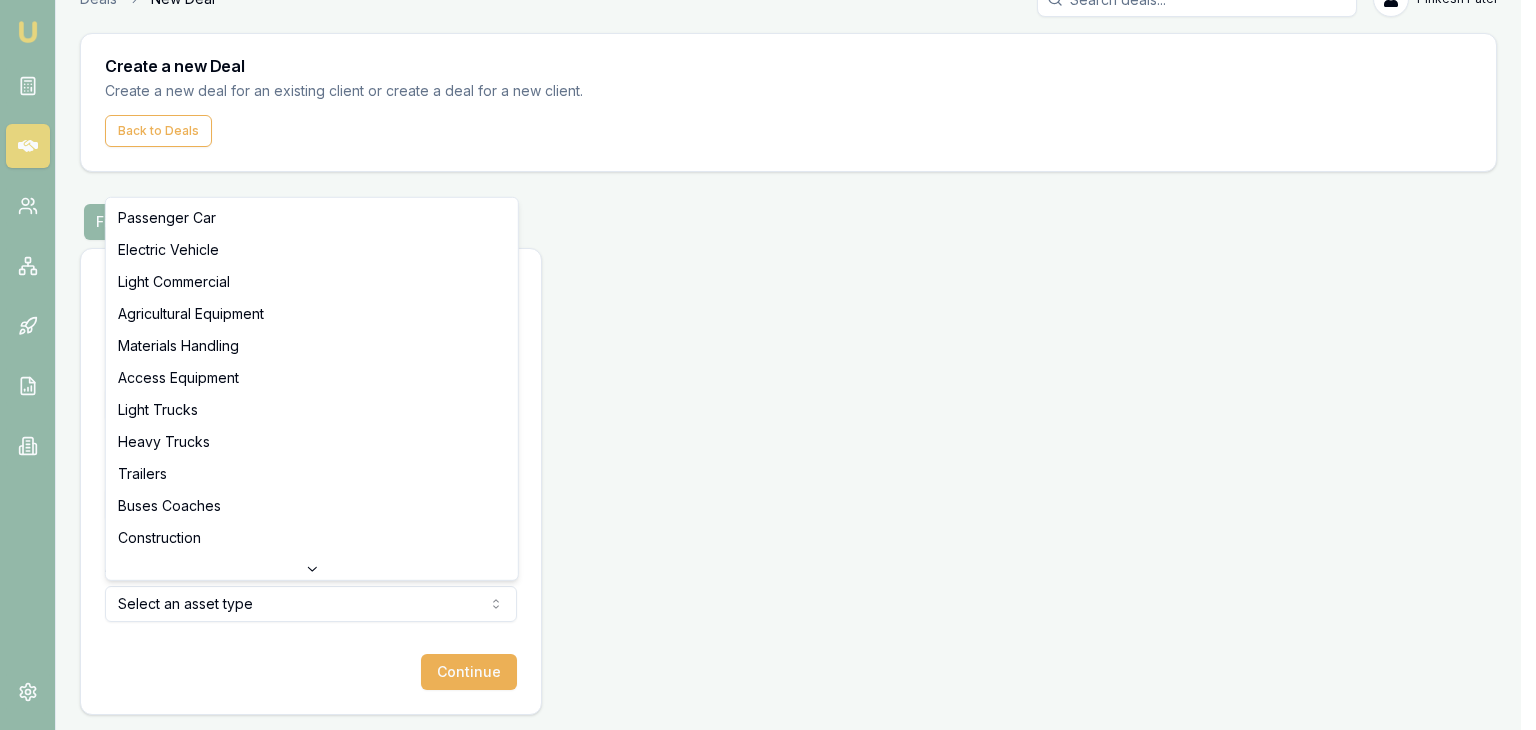 click on "Emu Broker Deals New Deal Pinkesh Patel Toggle Menu Create a new Deal Create a new deal for an existing client or create a deal for a new client. Back to Deals Finance   Finance Personal Onboarding Finance Details Loan type  Commercial Asset Consumer Loan Consumer Asset Commercial Loan Commercial Asset Loan amount $30,000.00 Asset type Select an asset type Passenger Car Electric Vehicle Light Commercial Agricultural Equipment Materials Handling Access Equipment Light Trucks Heavy Trucks Trailers Buses Coaches Construction Earth Moving Commercial Property Other Primary Medical Equipment Laboratory Equipment Mining Equipment Trade Tools Attachments For Earthmoving Plant Services Printing And Packaging Forestry Machinery Engineering And Toolmaking Woodworking And Metalworking Mechanical Workshop Food Manufacturing Fitness Equipment Cleaning Equipment Pos Systems Av And Video Conferencing All It Assets Renewable Energy Pallet Racking Security System Fit Outs Temporary Fencing Software Air Conditioning Units" at bounding box center [768, 330] 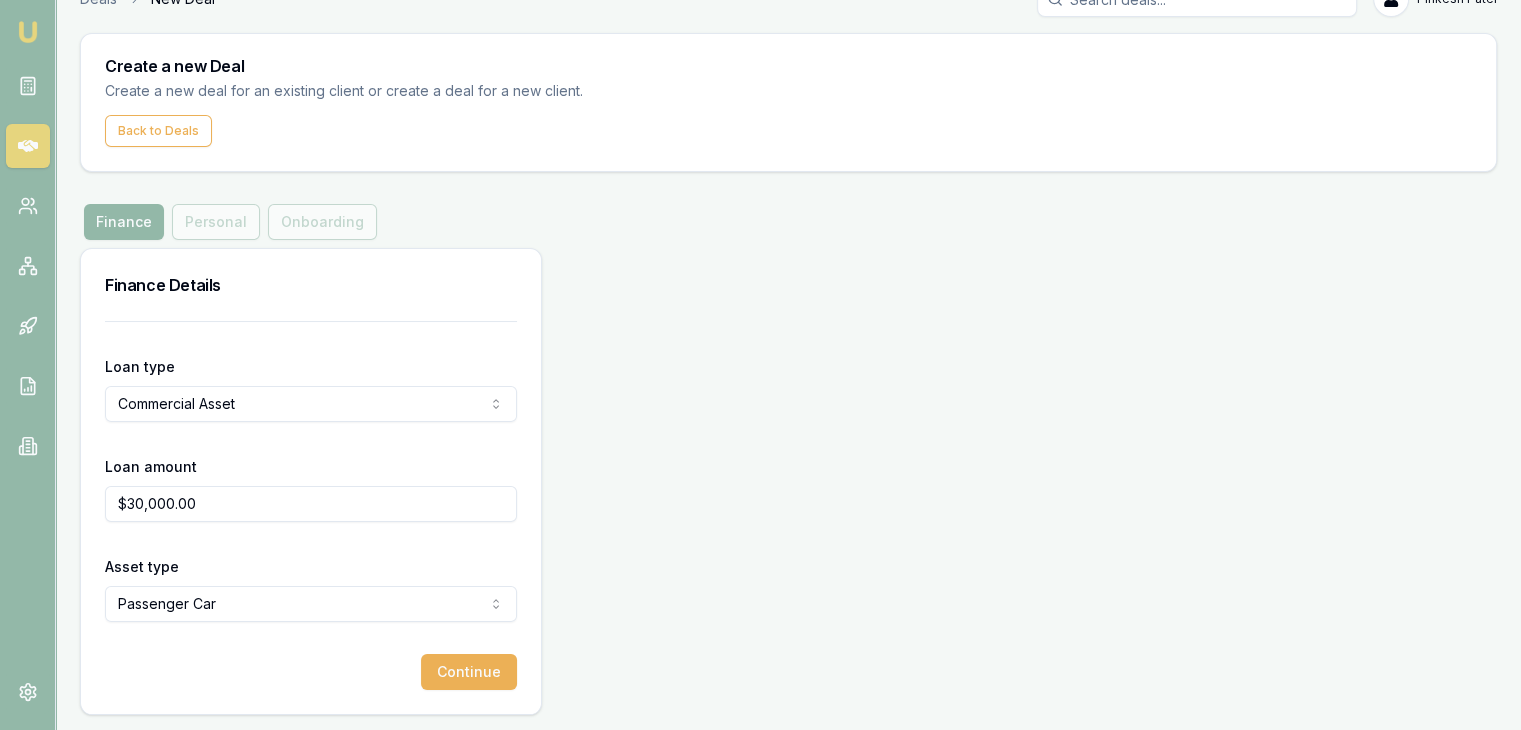 click on "Continue" at bounding box center [311, 672] 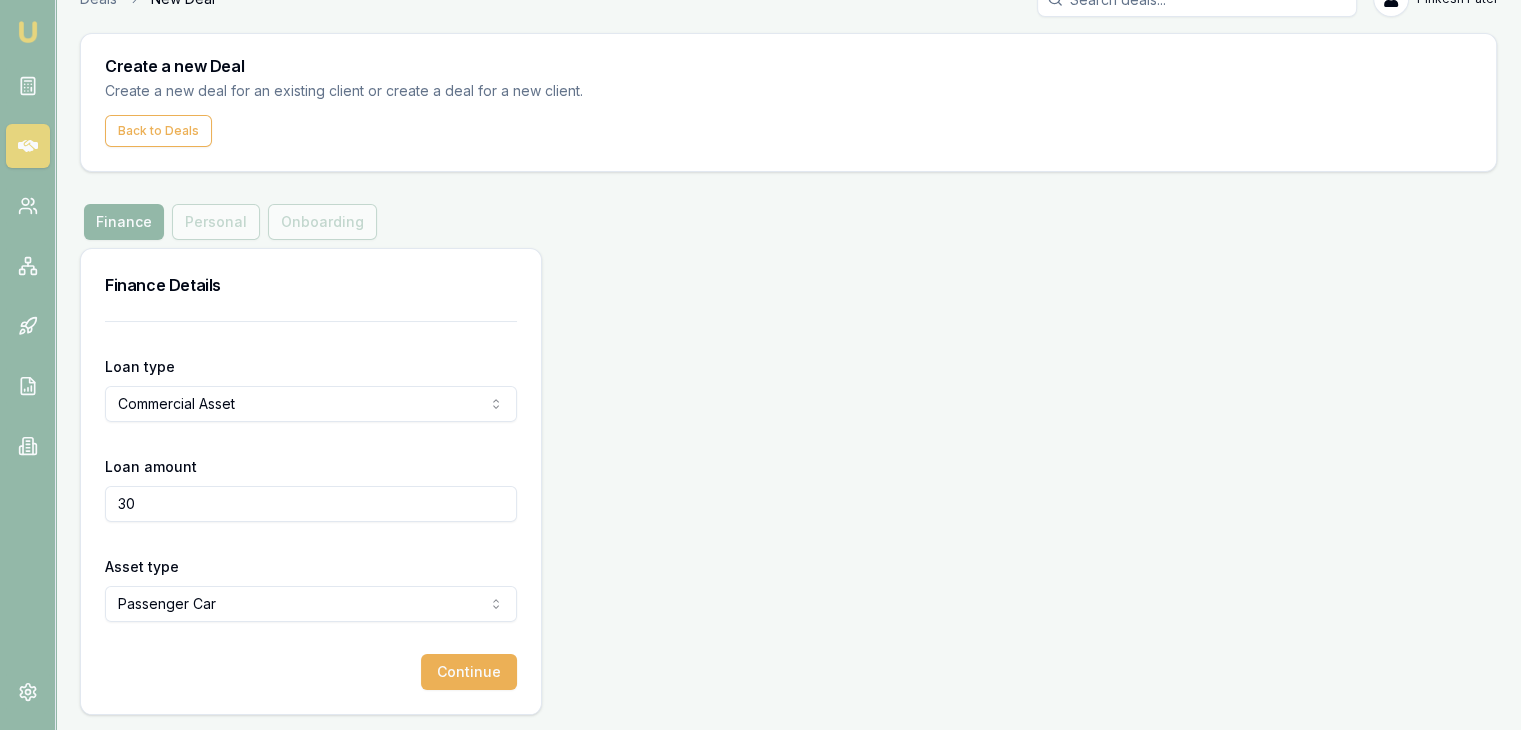 type on "3" 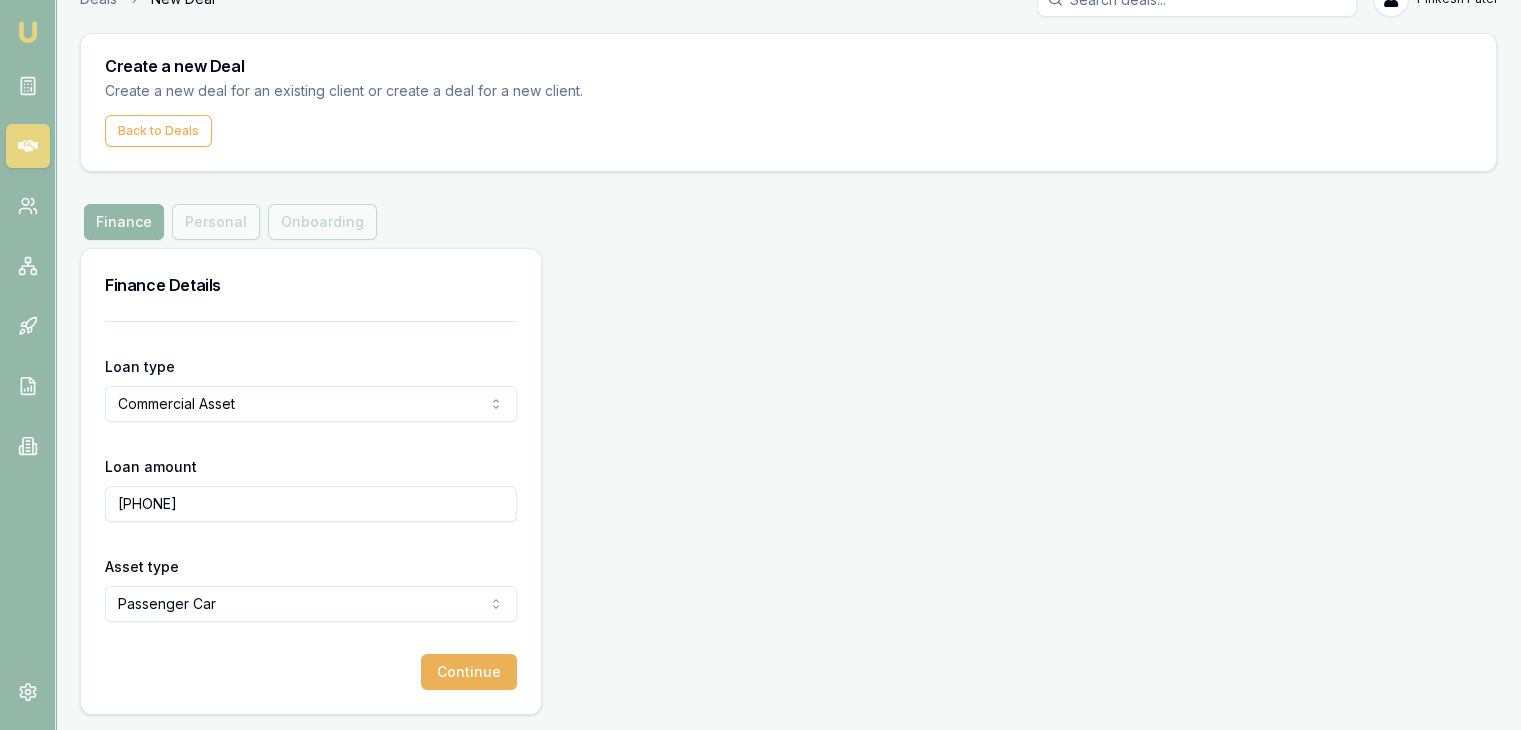 type on "$25,500.00" 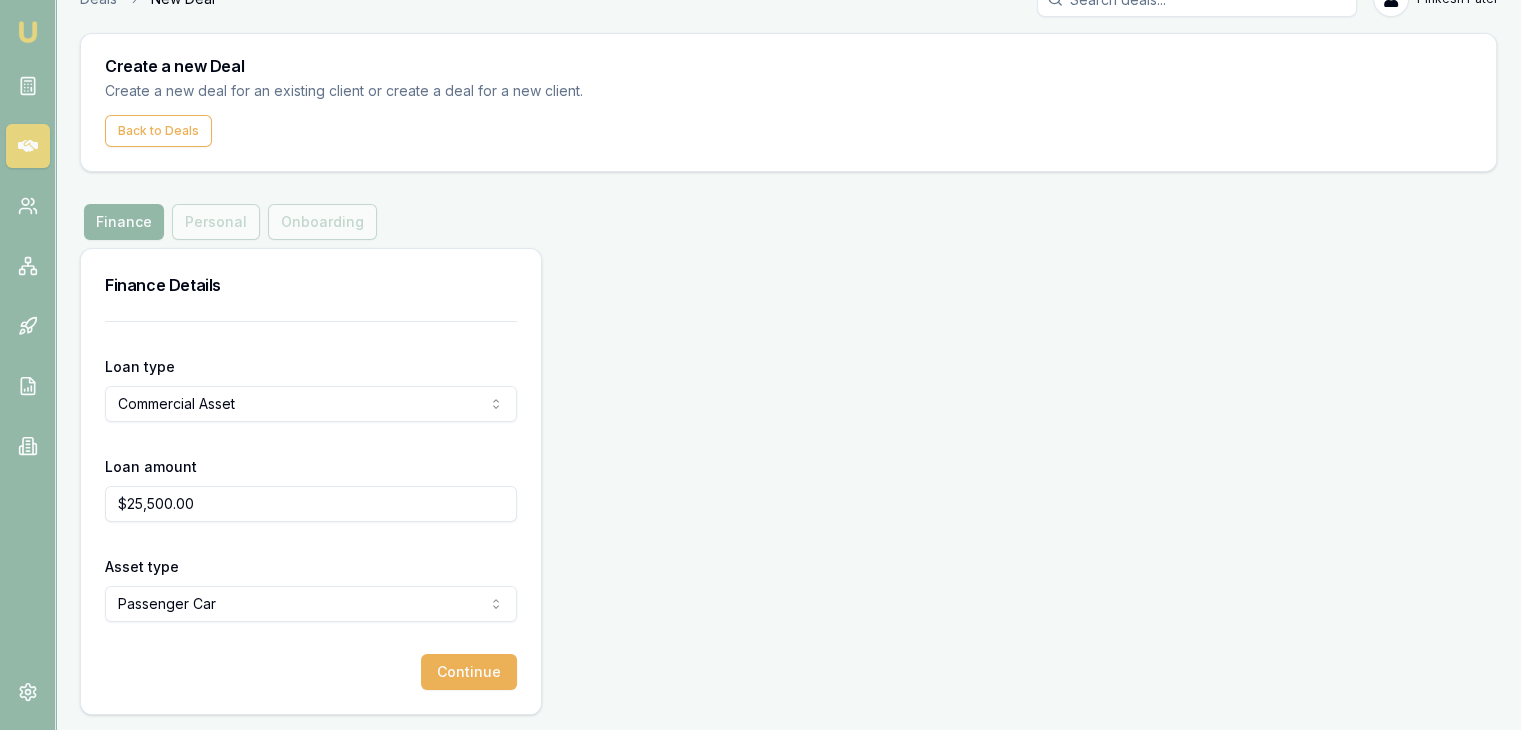 click on "Continue" at bounding box center (311, 672) 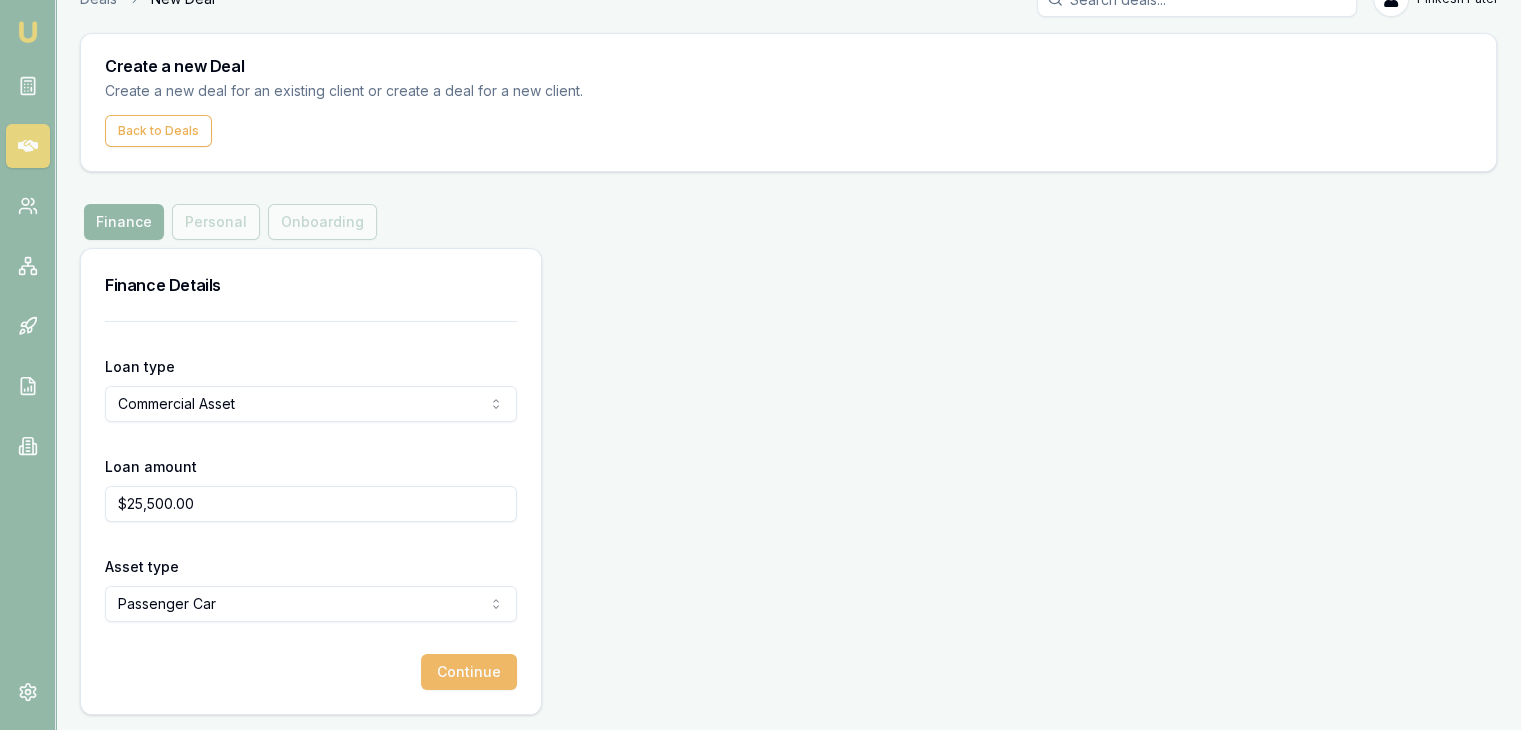 click on "Continue" at bounding box center [469, 672] 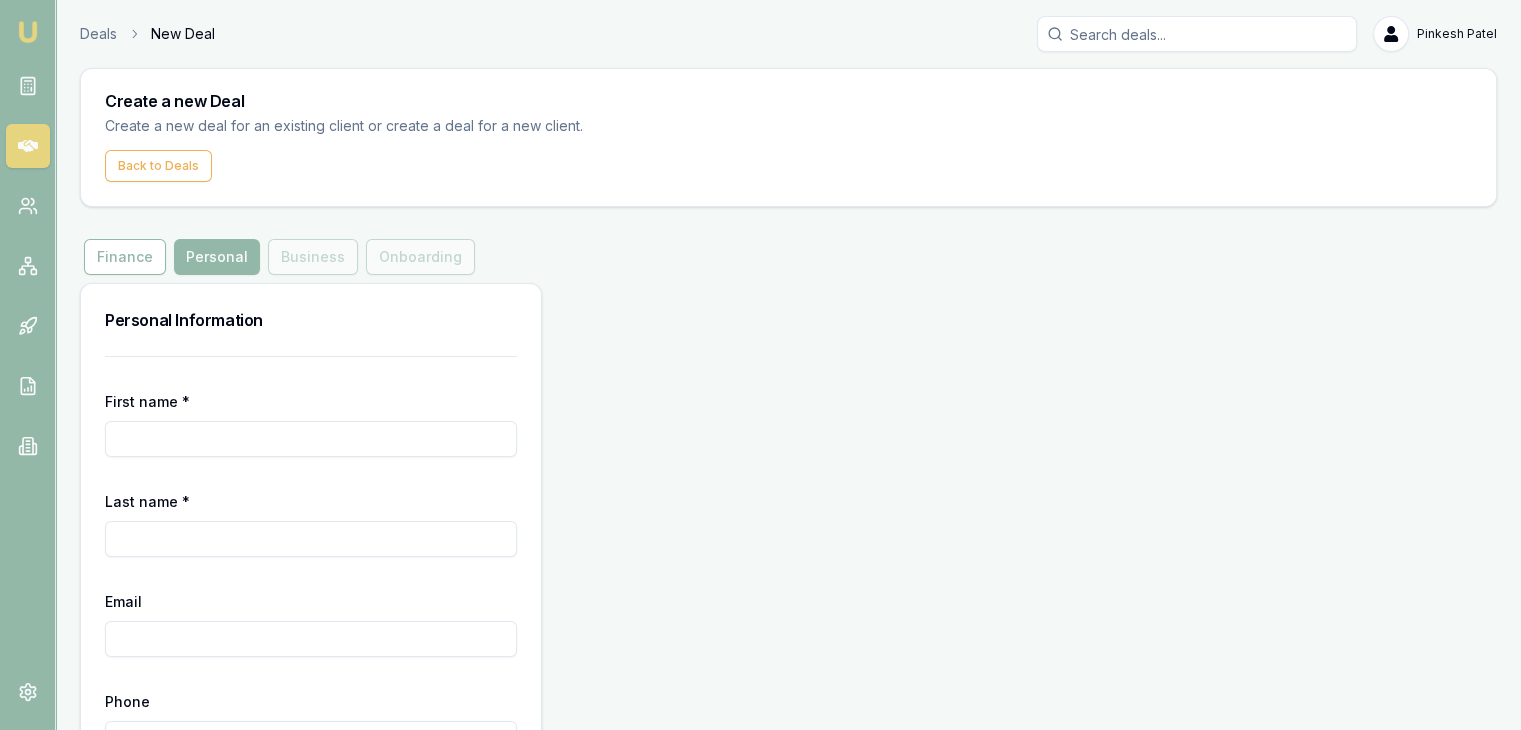 click on "First name *" at bounding box center (311, 439) 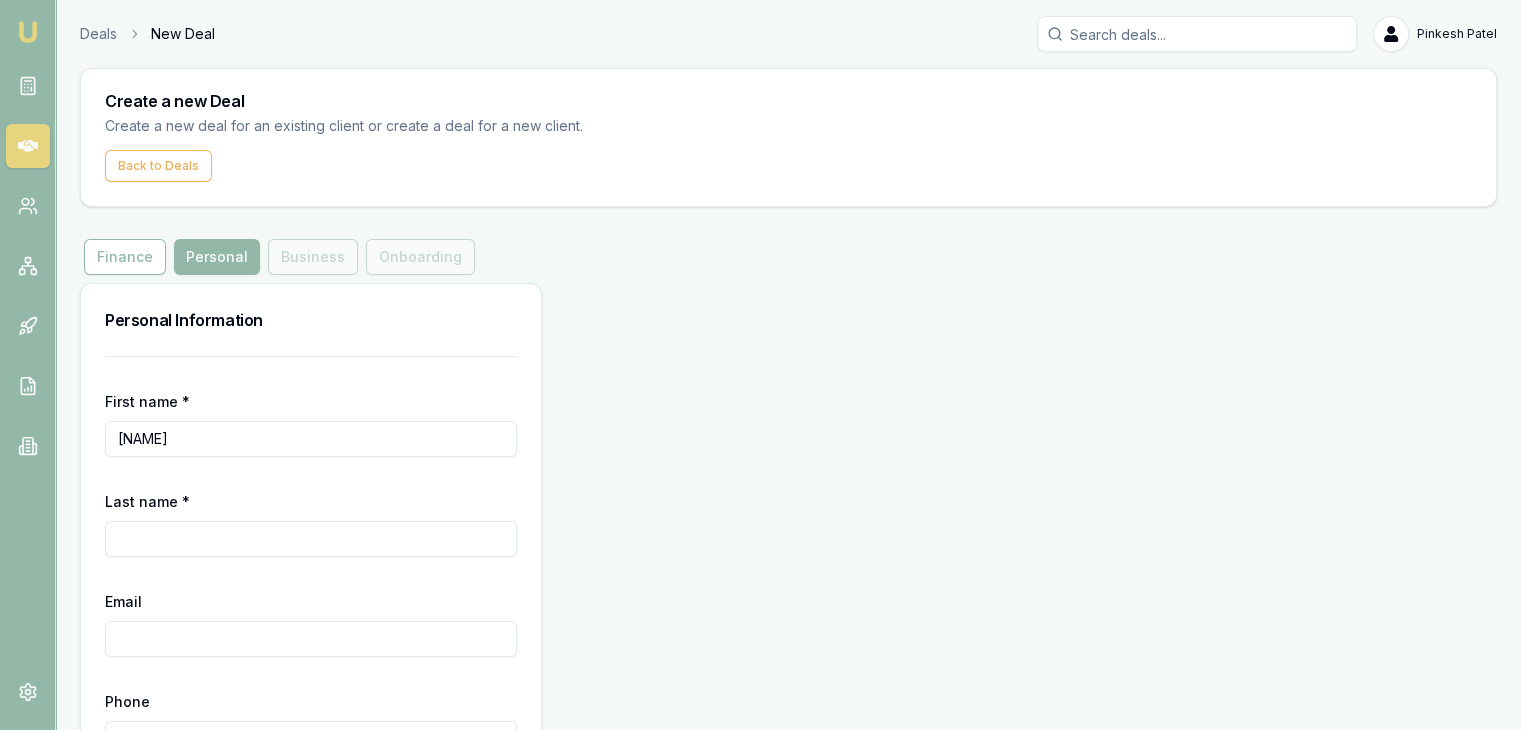 type on "Zeel" 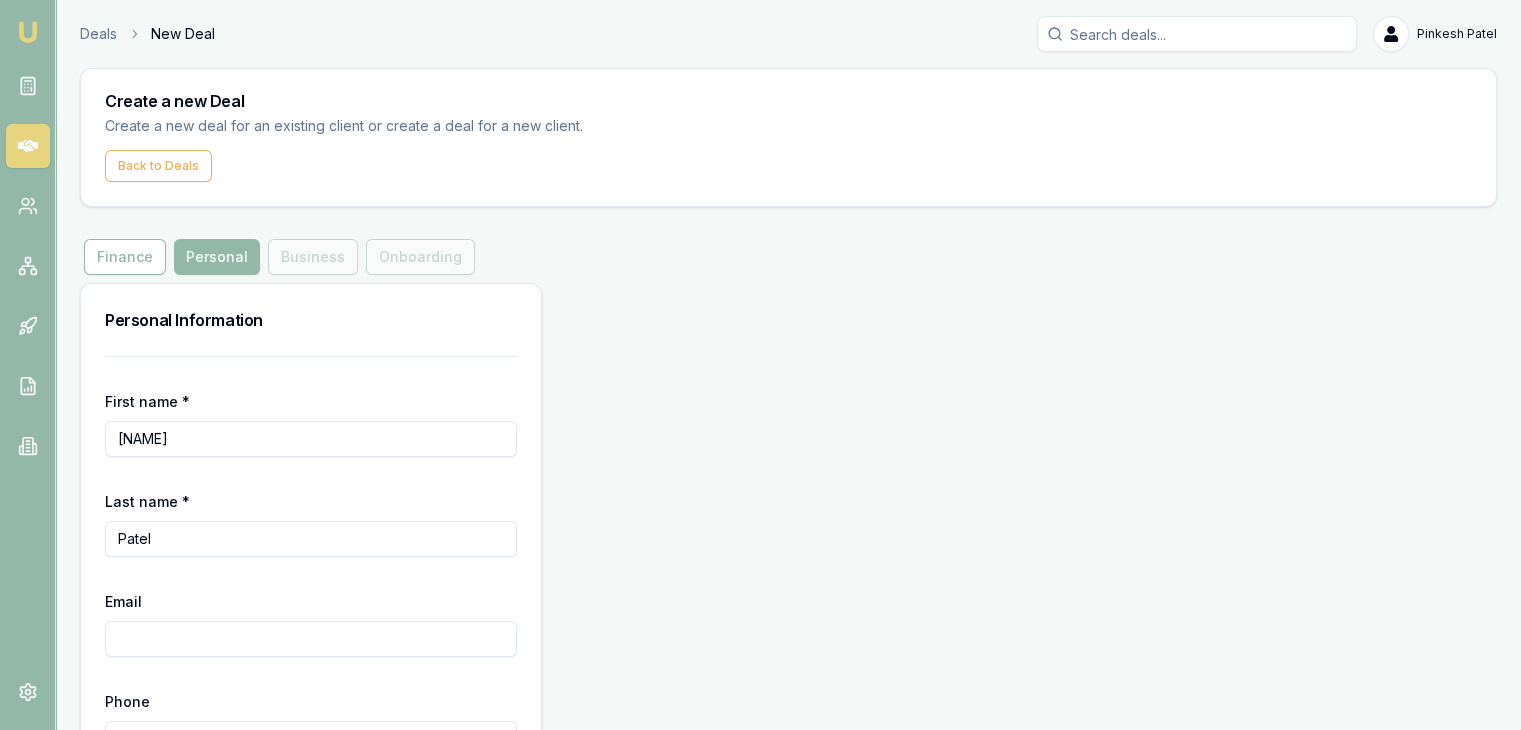 type on "Patel" 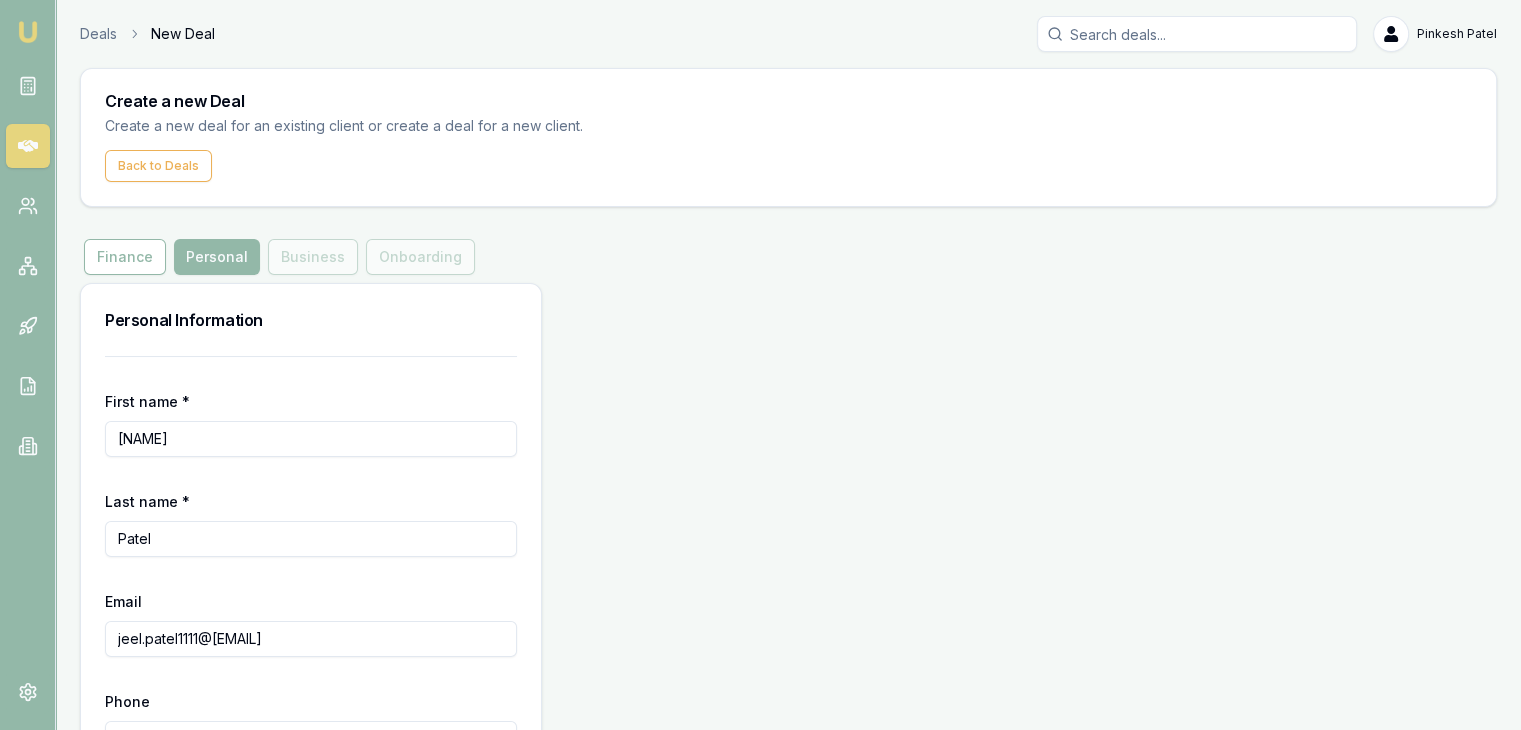 scroll, scrollTop: 135, scrollLeft: 0, axis: vertical 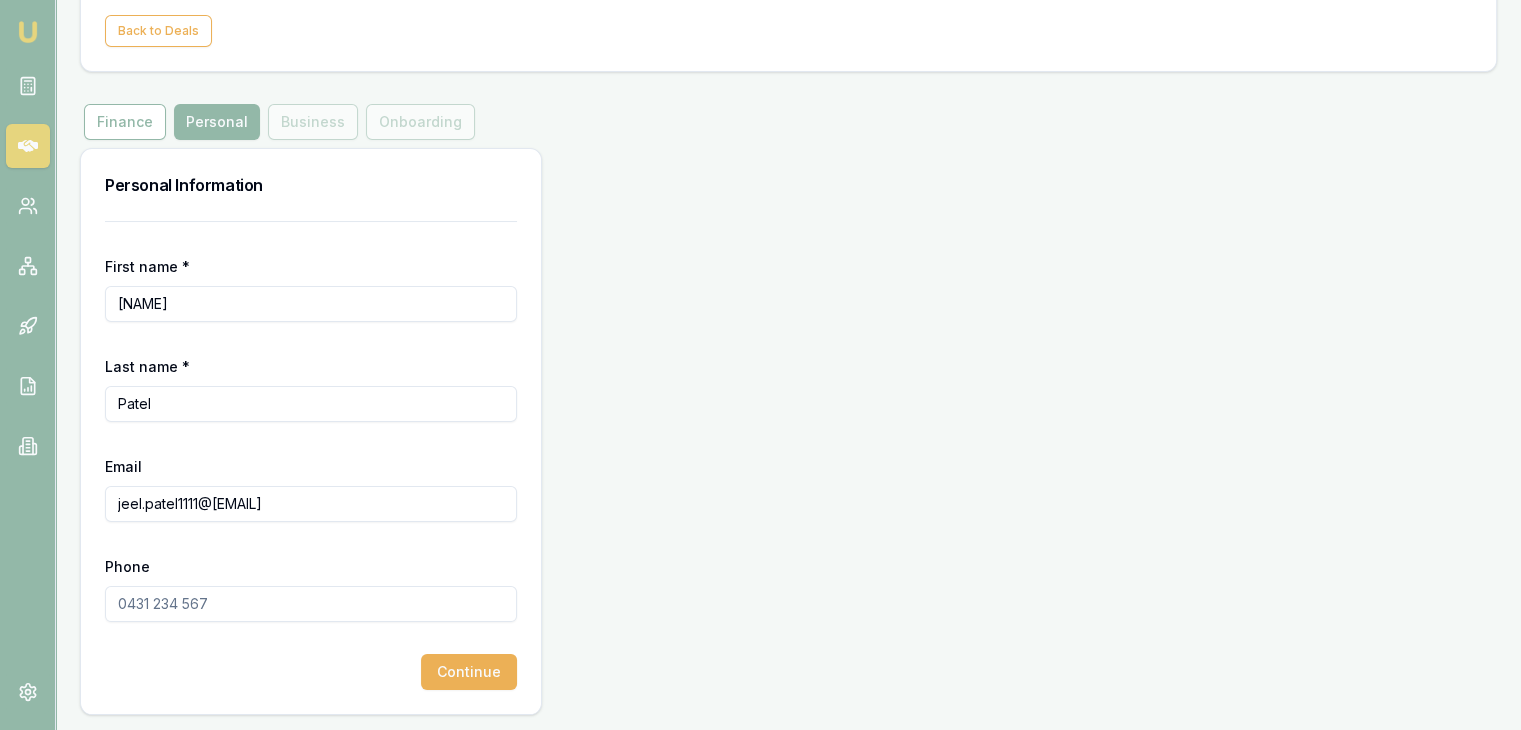 type on "jeel.patel1111@gmail.com" 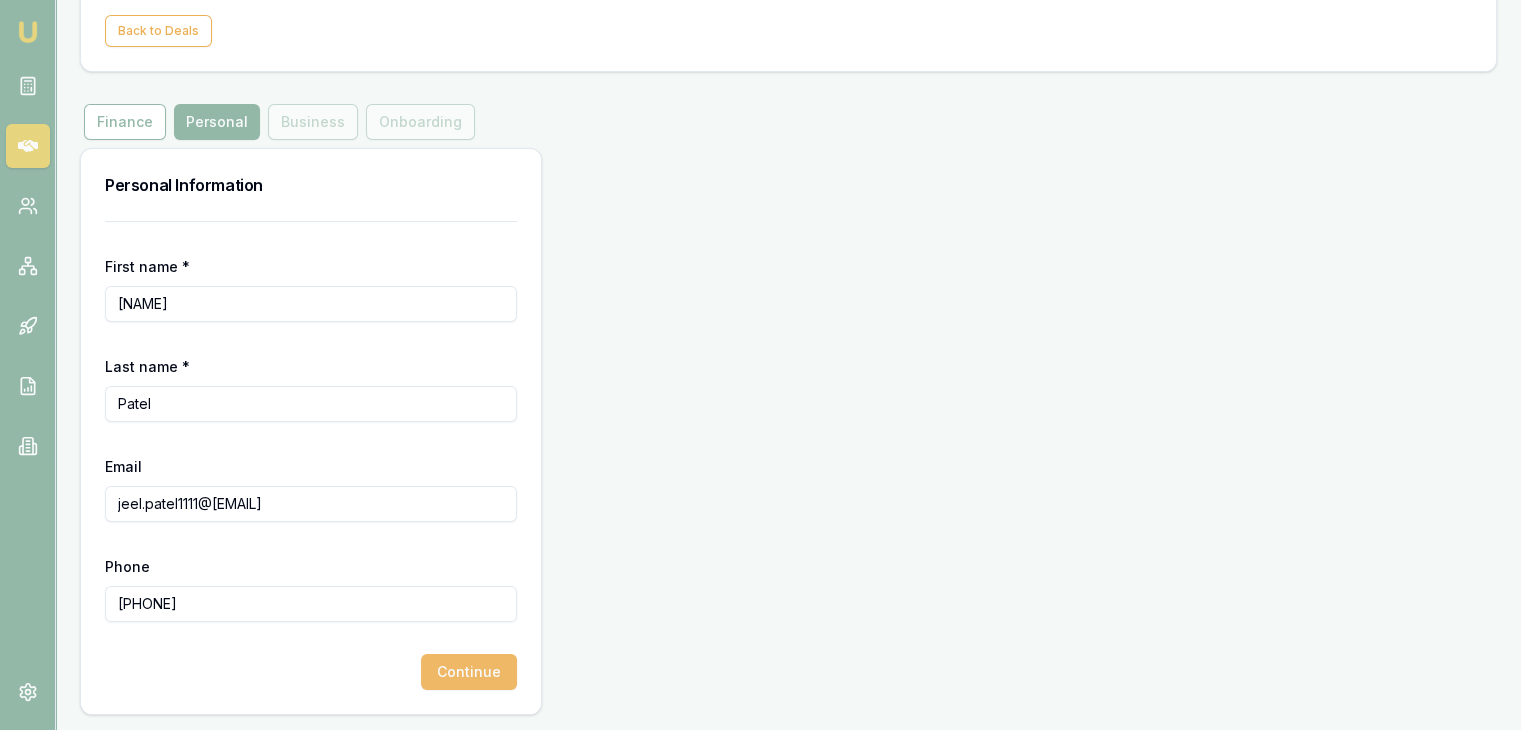 type on "0470 448 702" 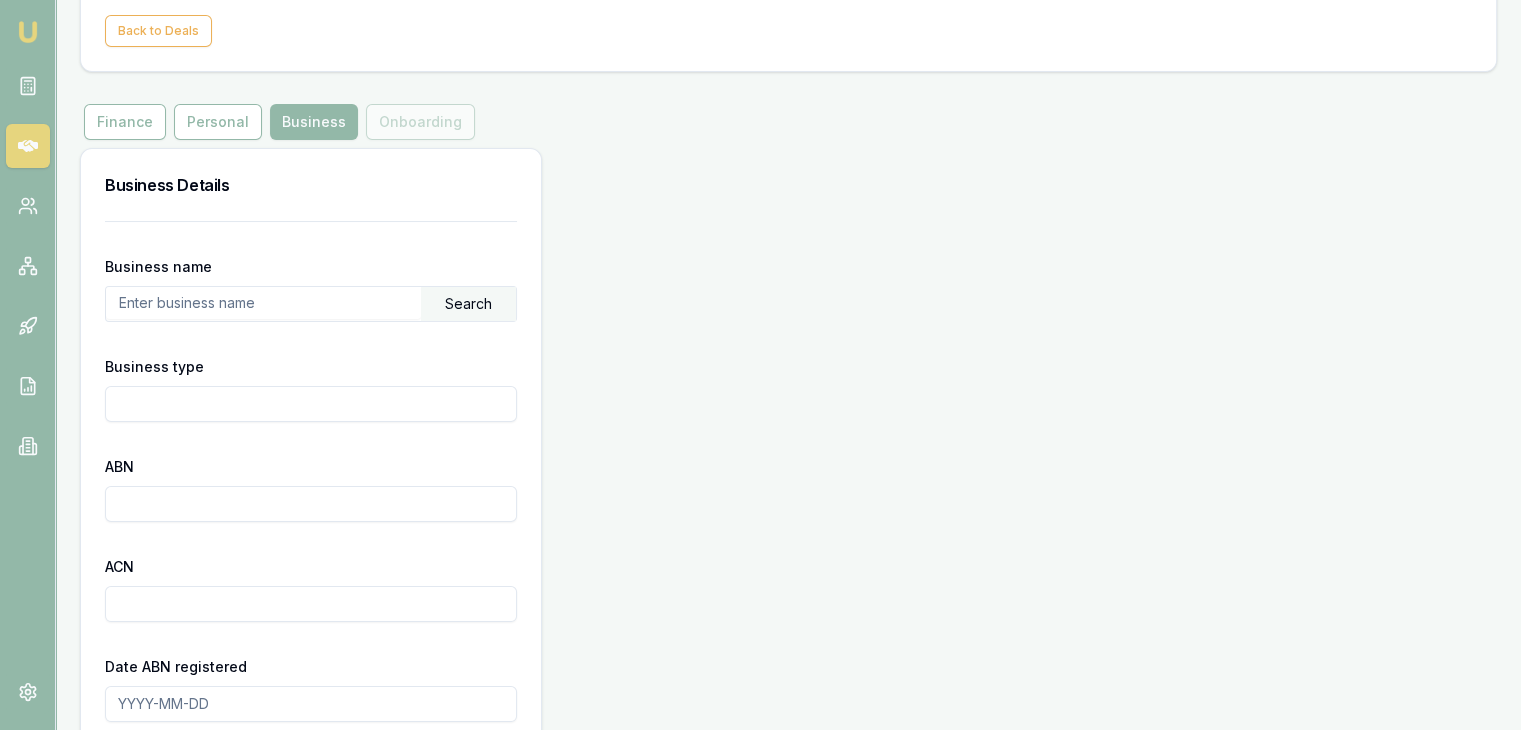 scroll, scrollTop: 0, scrollLeft: 0, axis: both 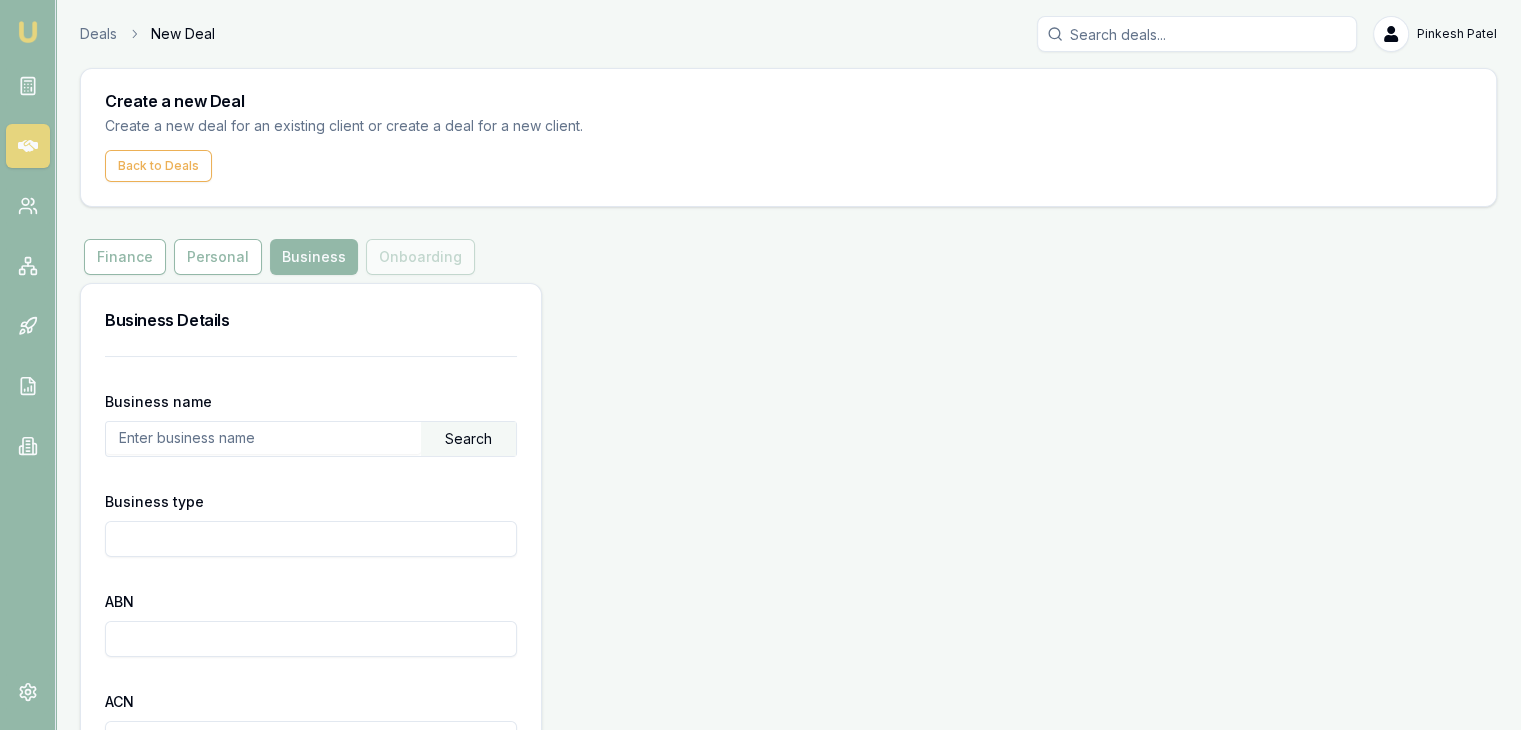 click at bounding box center [263, 438] 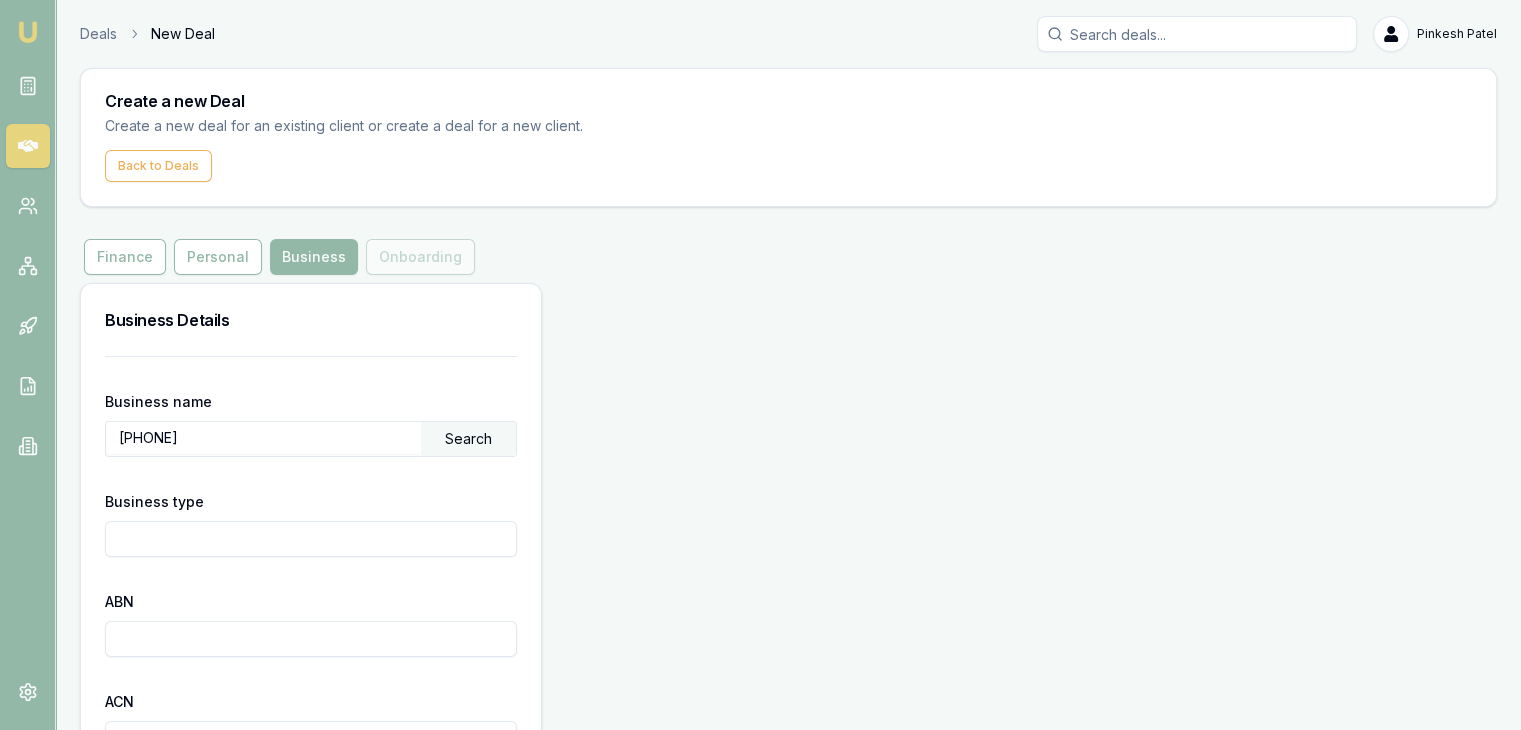 click on "Search" at bounding box center [468, 439] 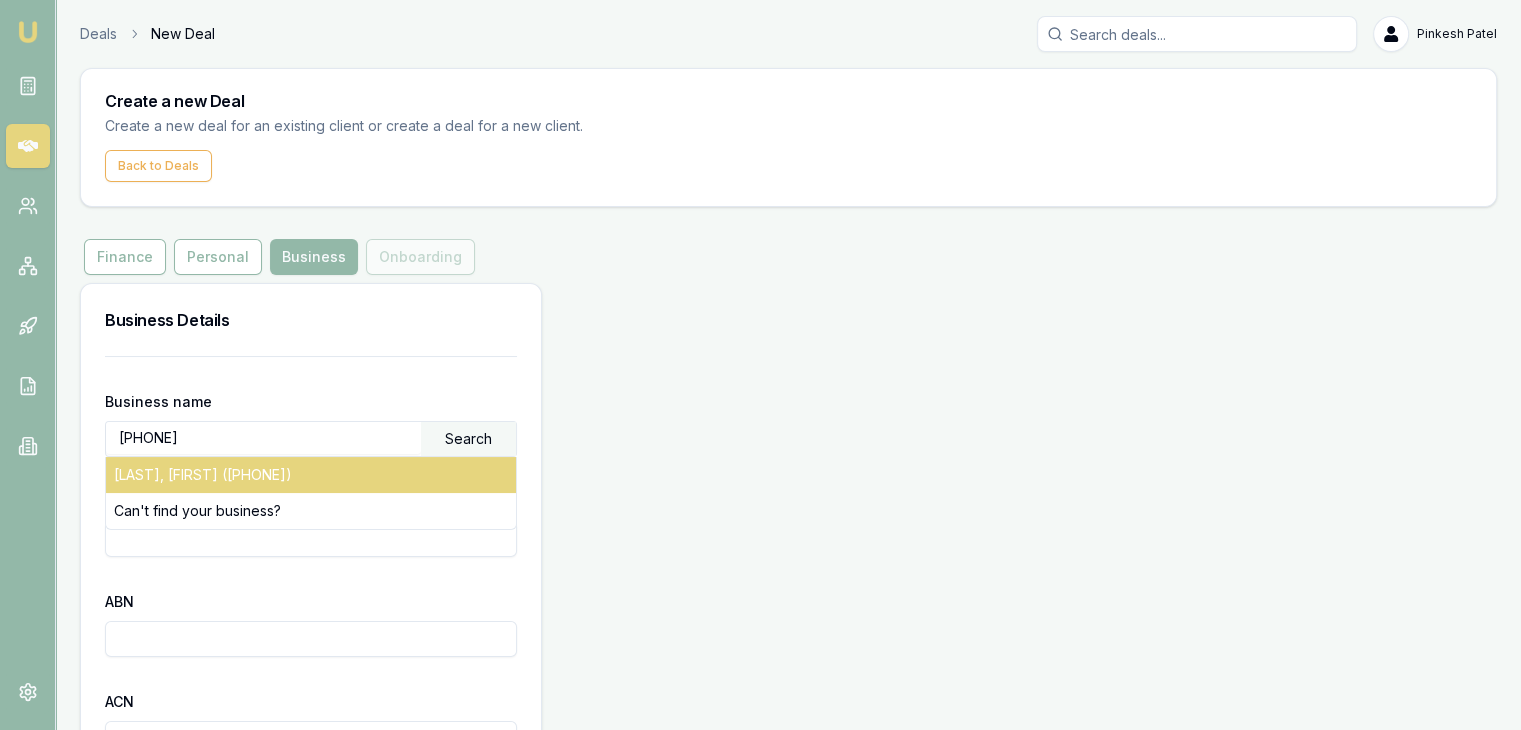 click on "PATEL, JEEL (82795172825)" at bounding box center [311, 475] 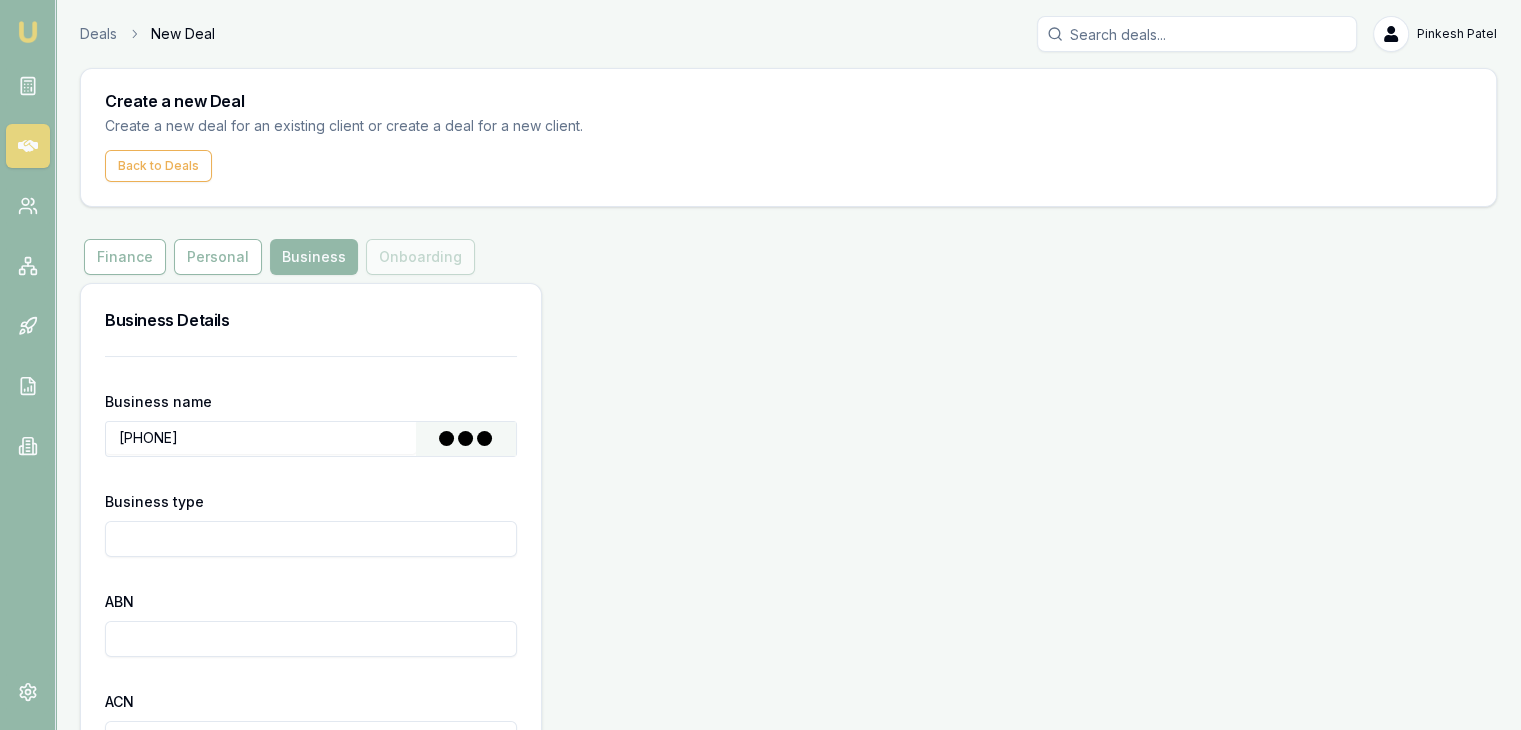 type on "PATEL, JEEL" 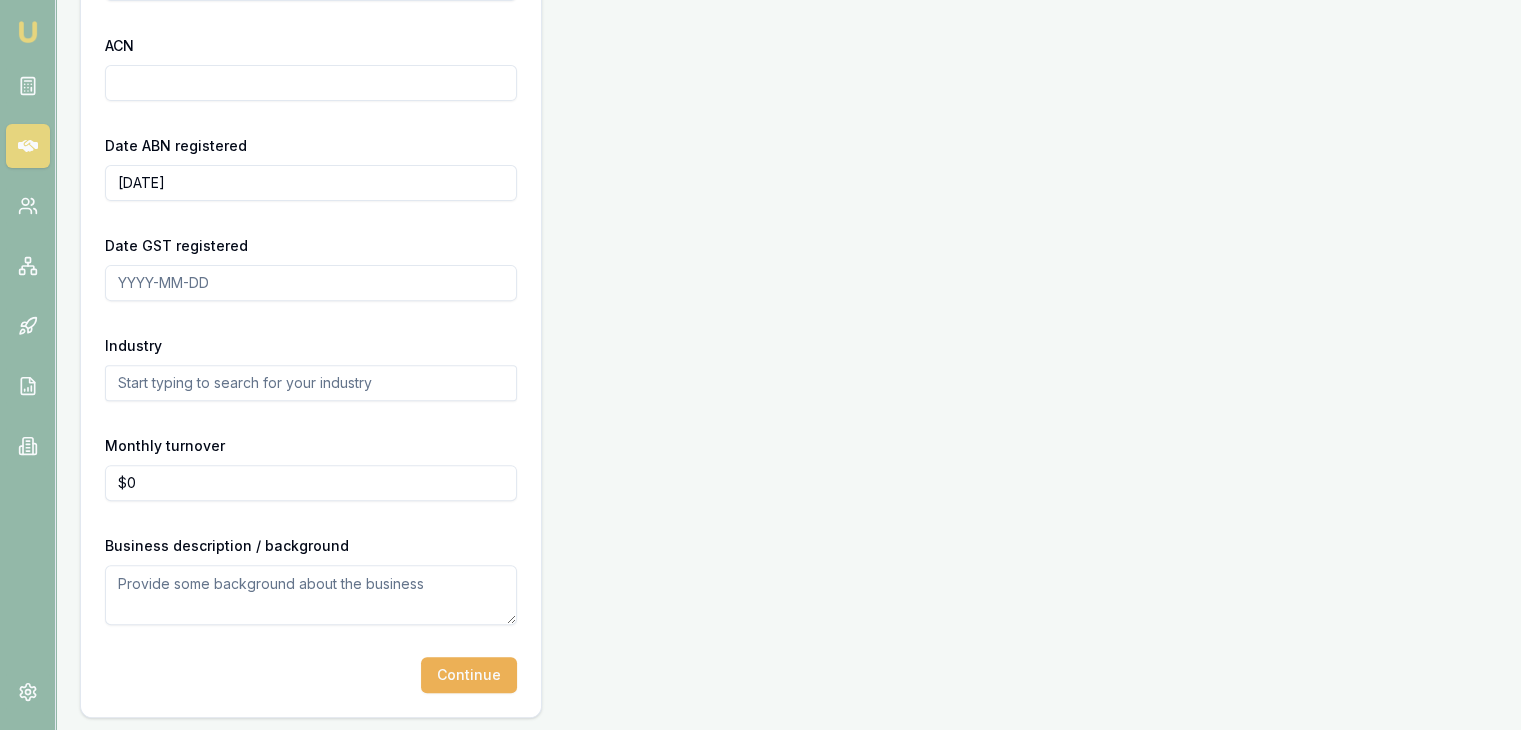 scroll, scrollTop: 659, scrollLeft: 0, axis: vertical 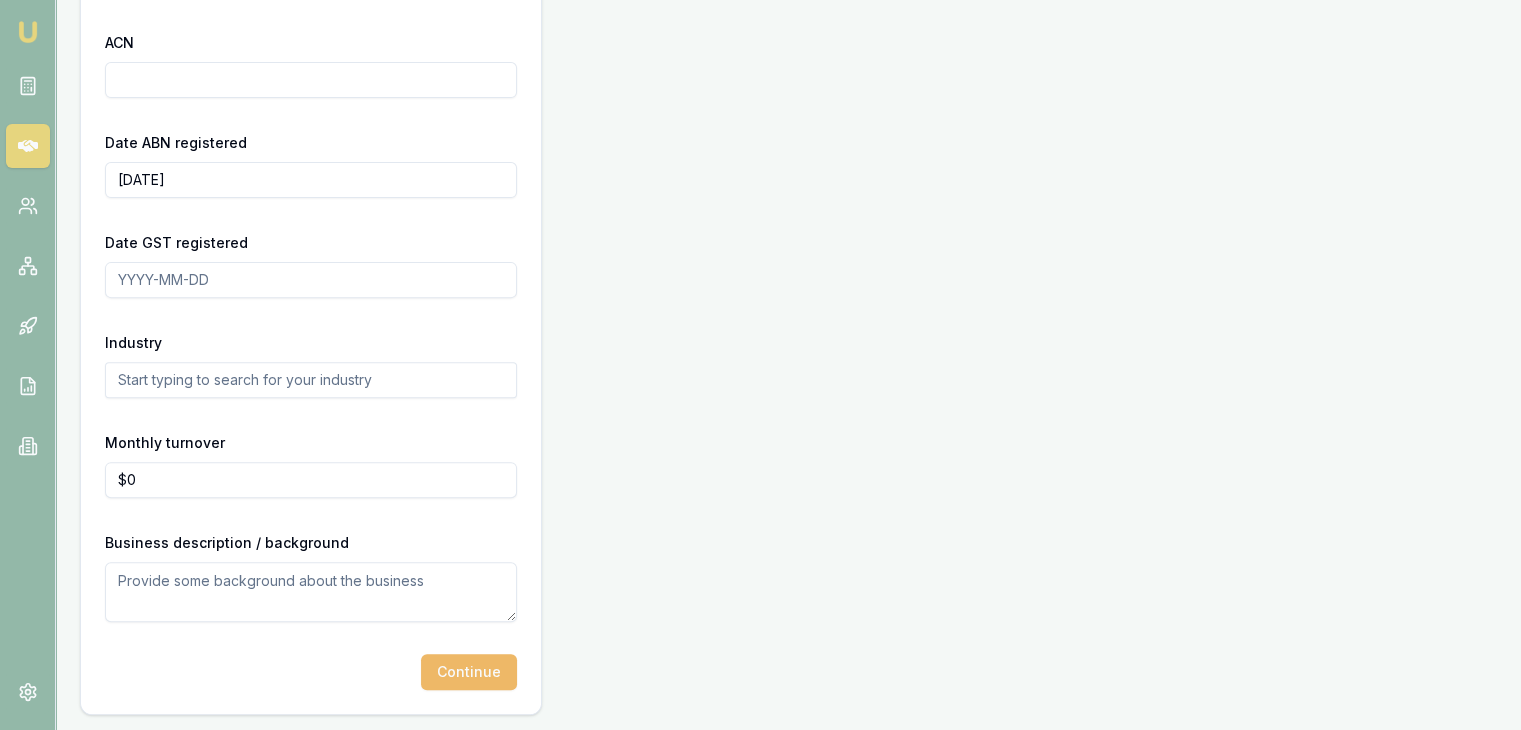 click on "Continue" at bounding box center [469, 672] 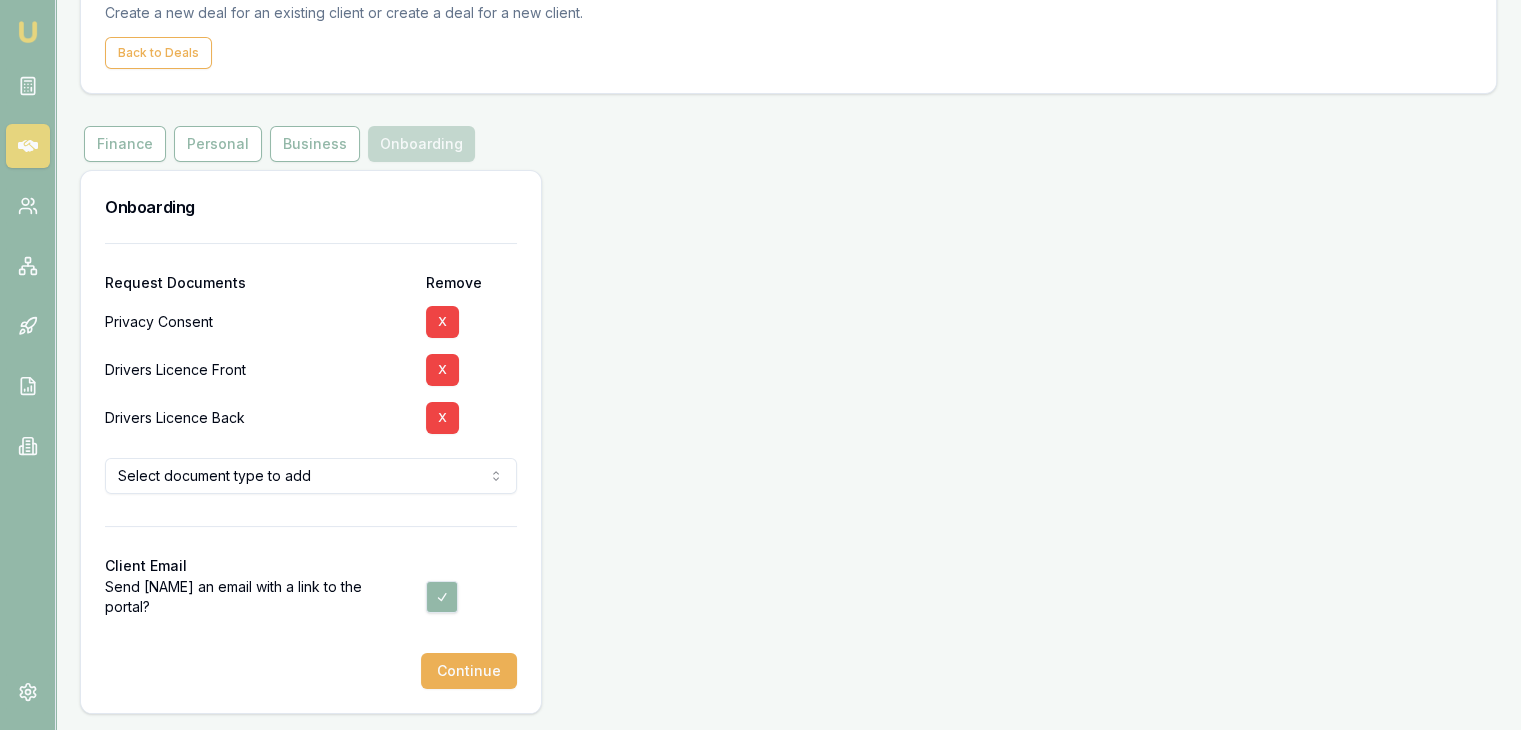 scroll, scrollTop: 0, scrollLeft: 0, axis: both 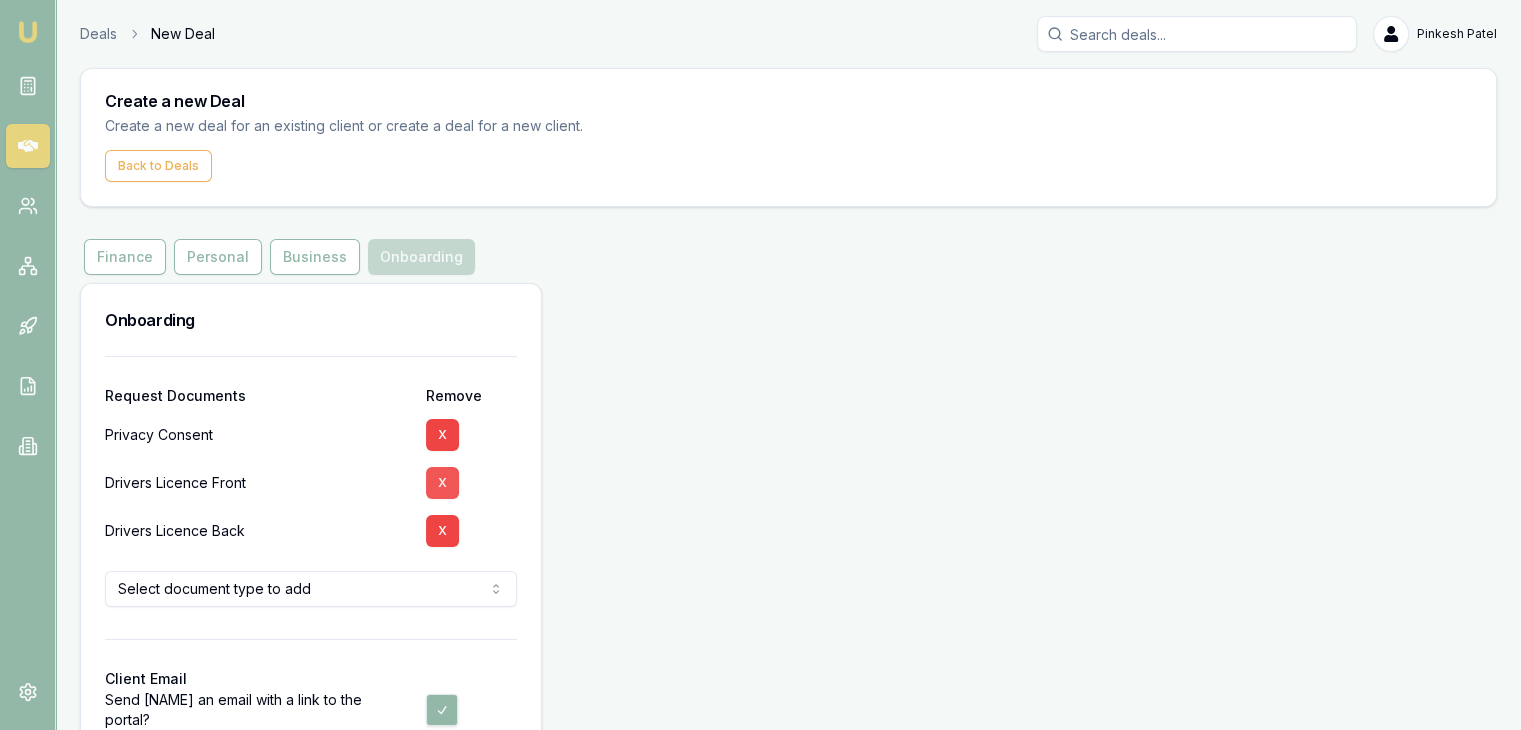 click on "X" at bounding box center (442, 483) 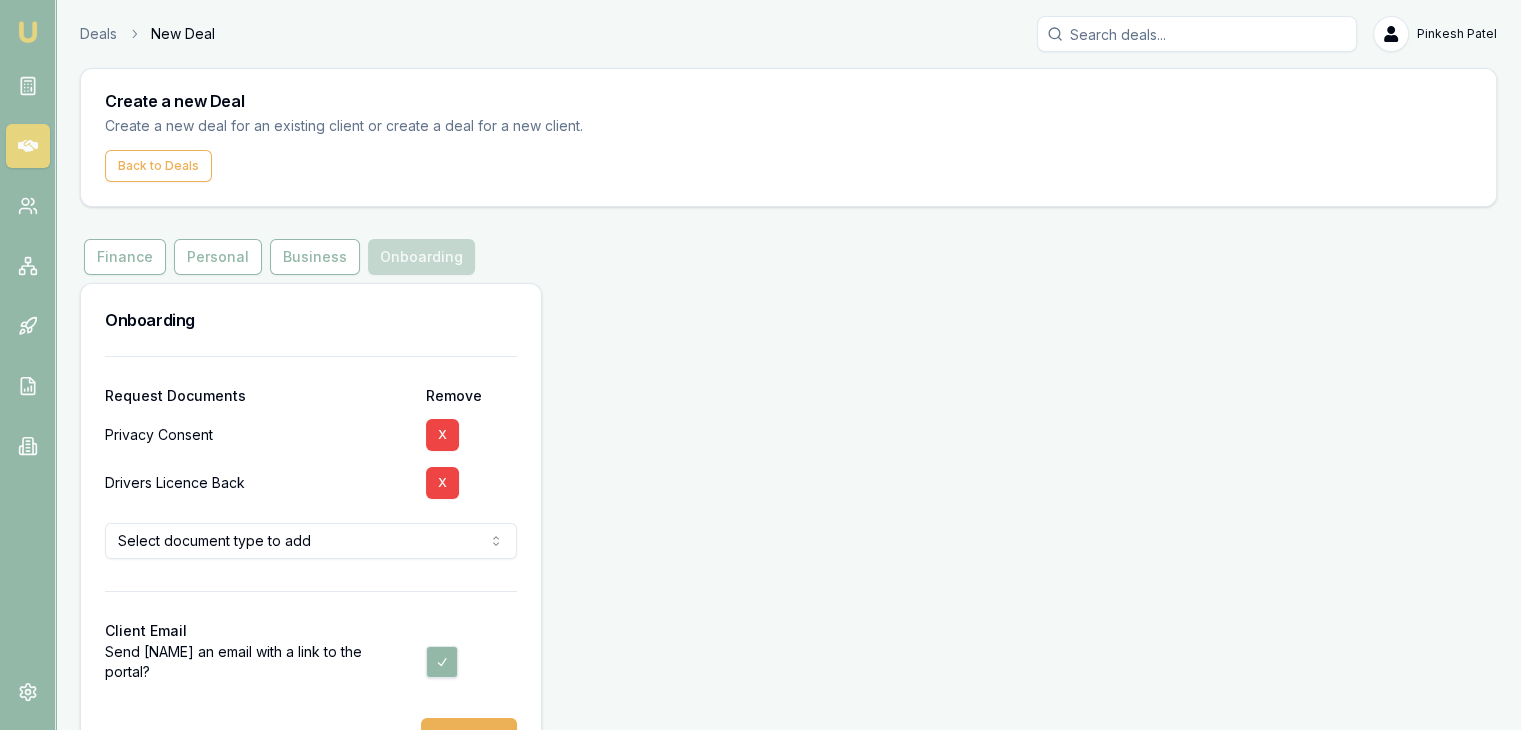 click on "X" at bounding box center [442, 483] 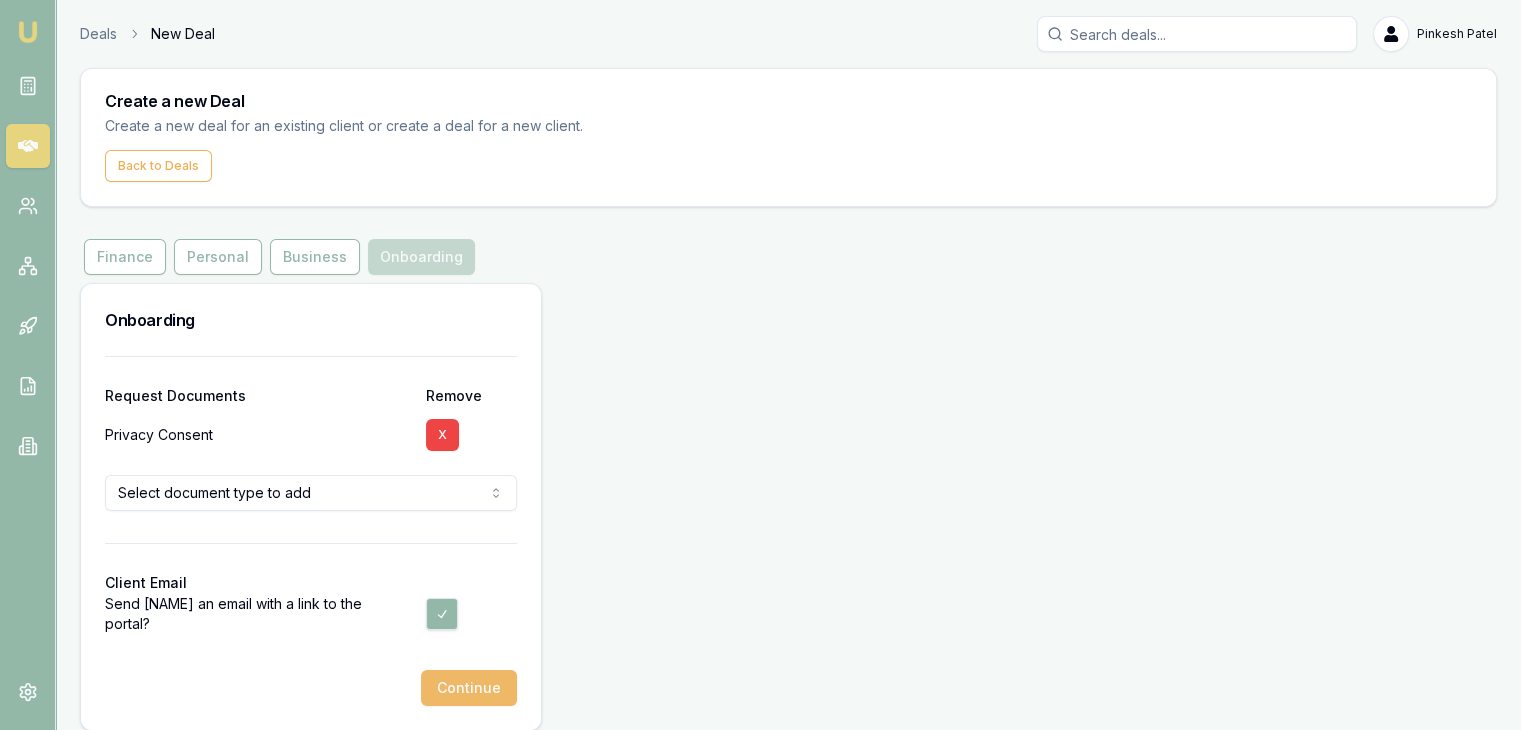 click on "Continue" at bounding box center (469, 688) 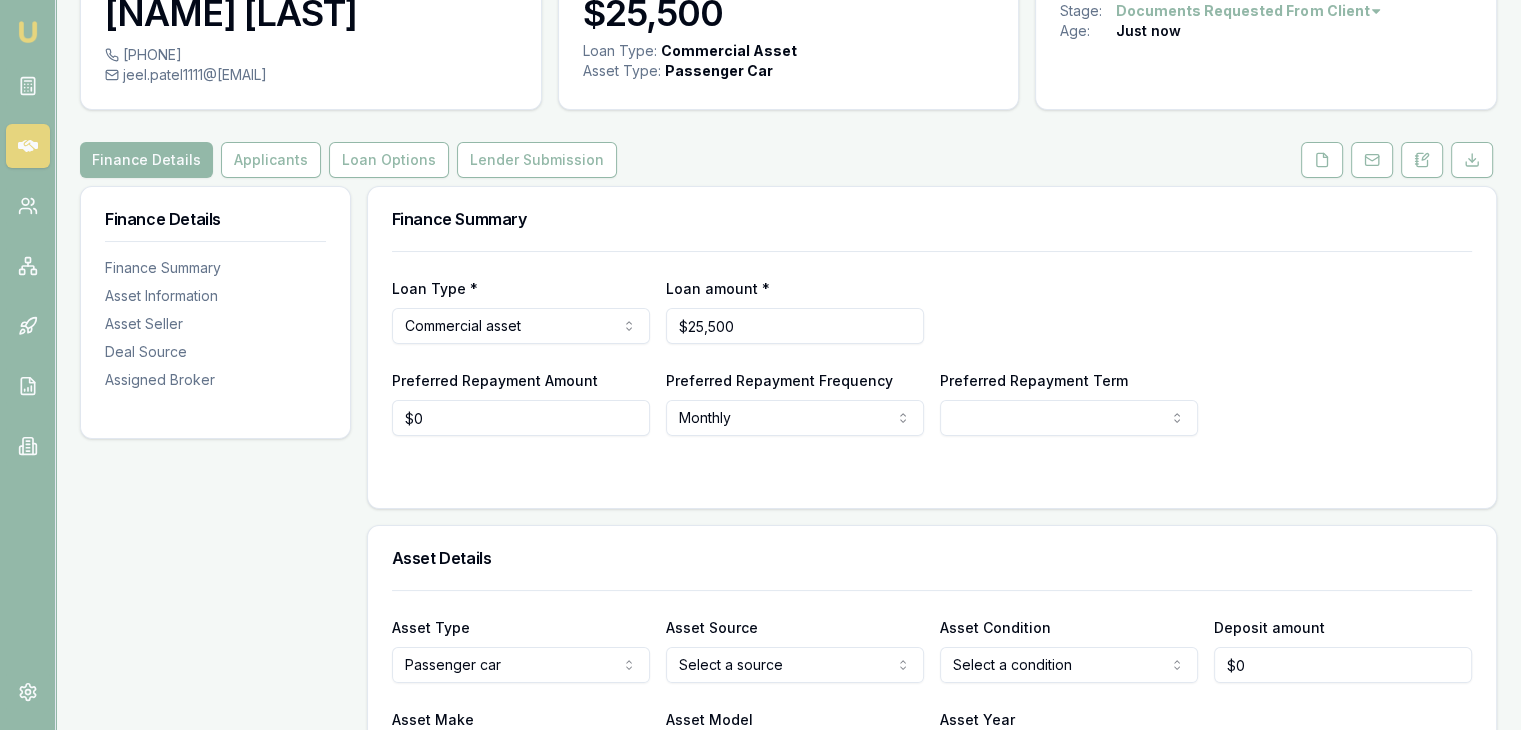 scroll, scrollTop: 0, scrollLeft: 0, axis: both 